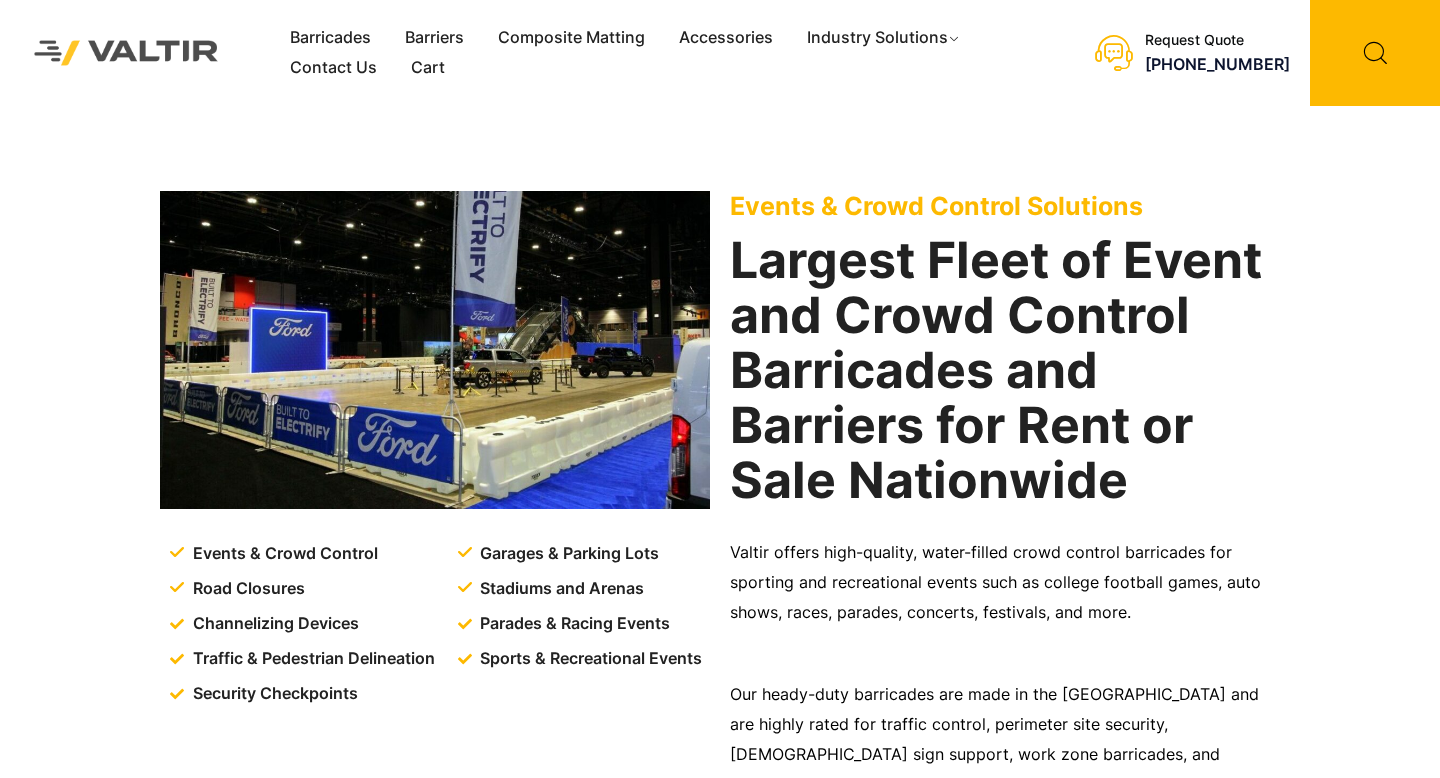 scroll, scrollTop: 0, scrollLeft: 0, axis: both 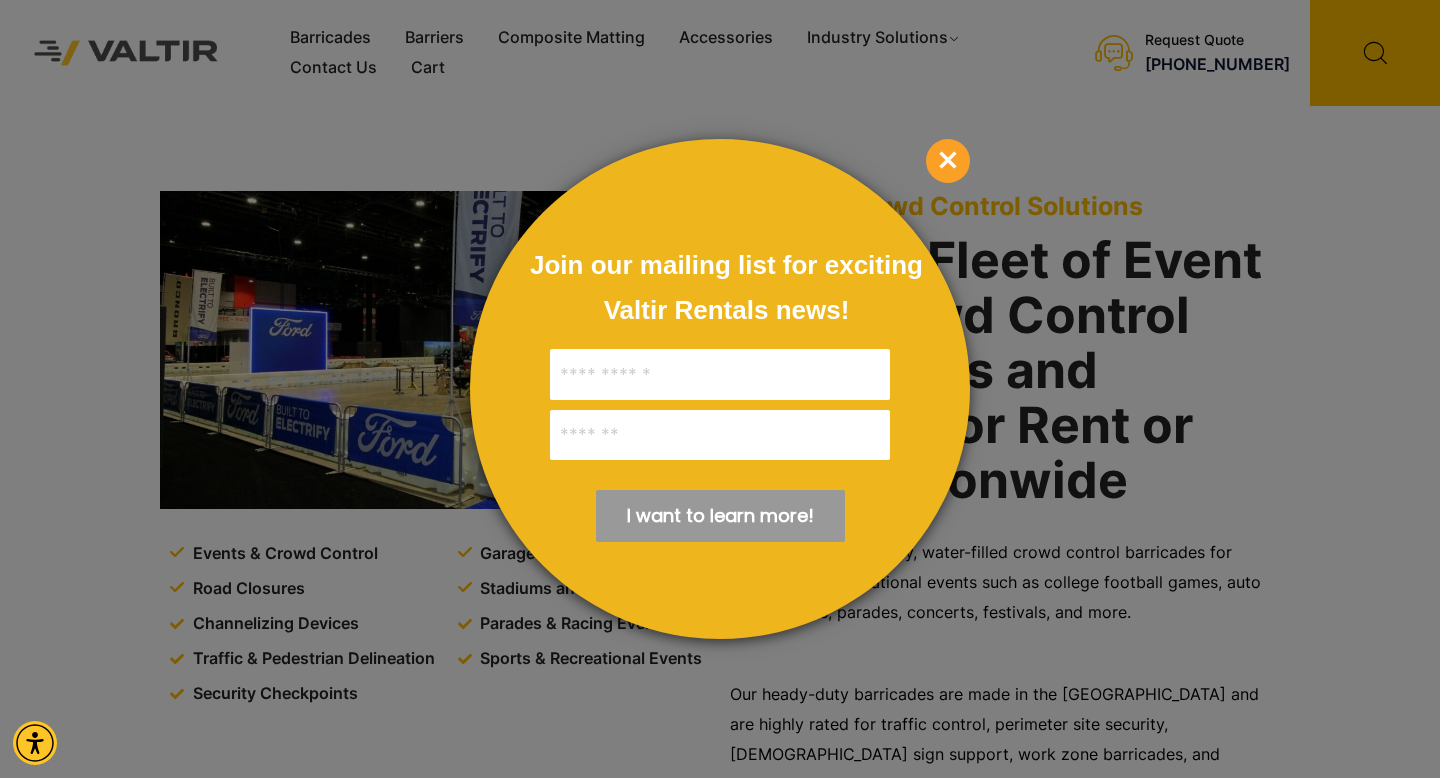 click on "×" at bounding box center [948, 161] 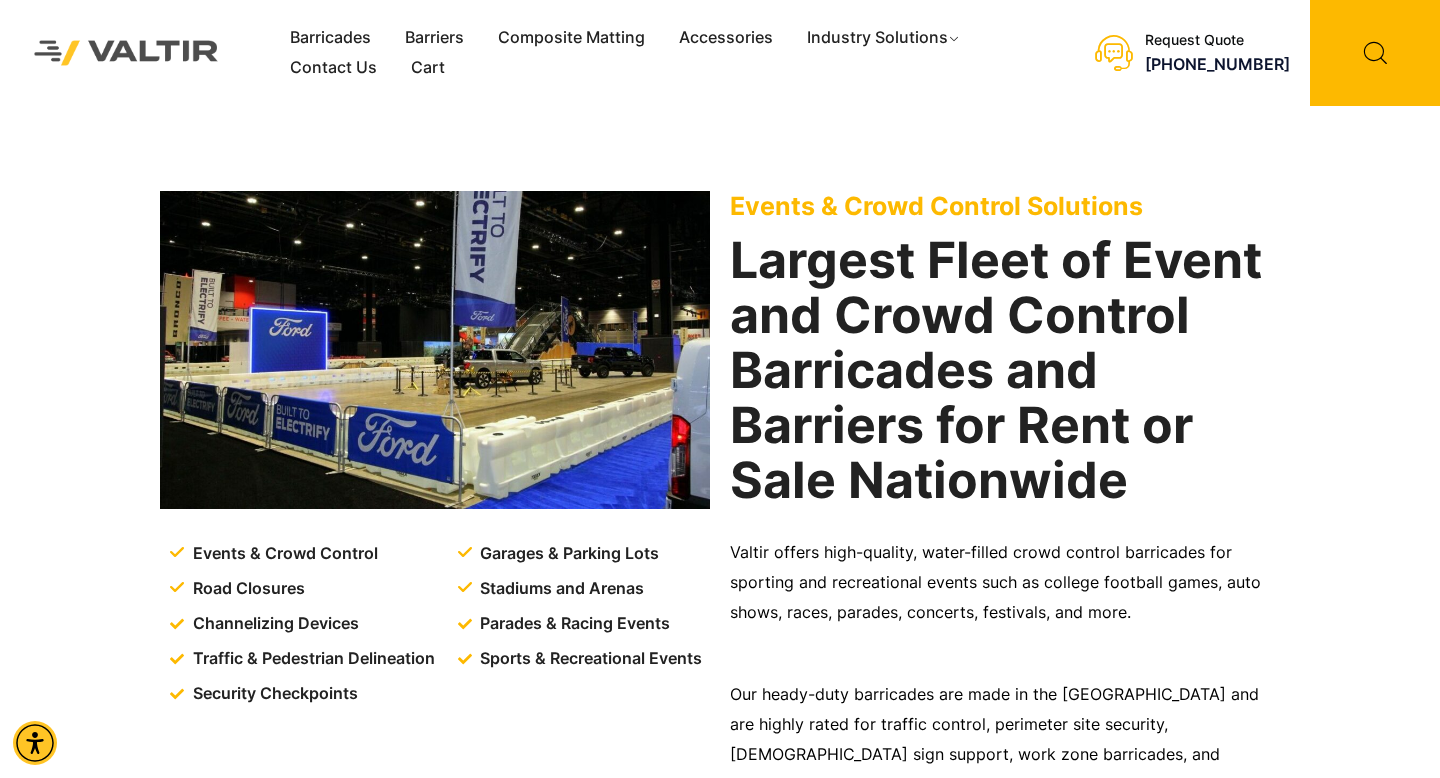 click on "Largest Fleet of Event and Crowd Control Barricades and Barriers for Rent or Sale Nationwide" at bounding box center [1005, 370] 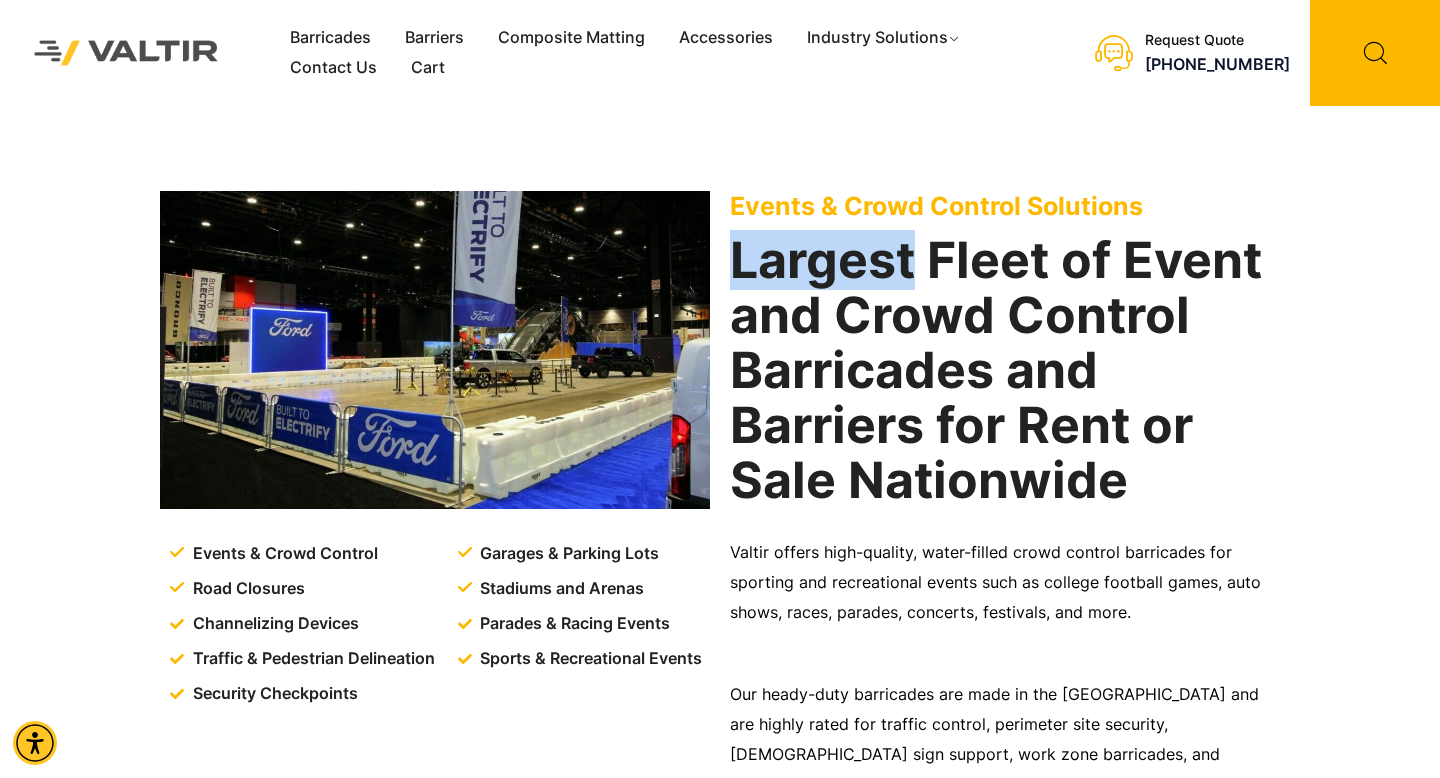 click on "Largest Fleet of Event and Crowd Control Barricades and Barriers for Rent or Sale Nationwide" at bounding box center (1005, 370) 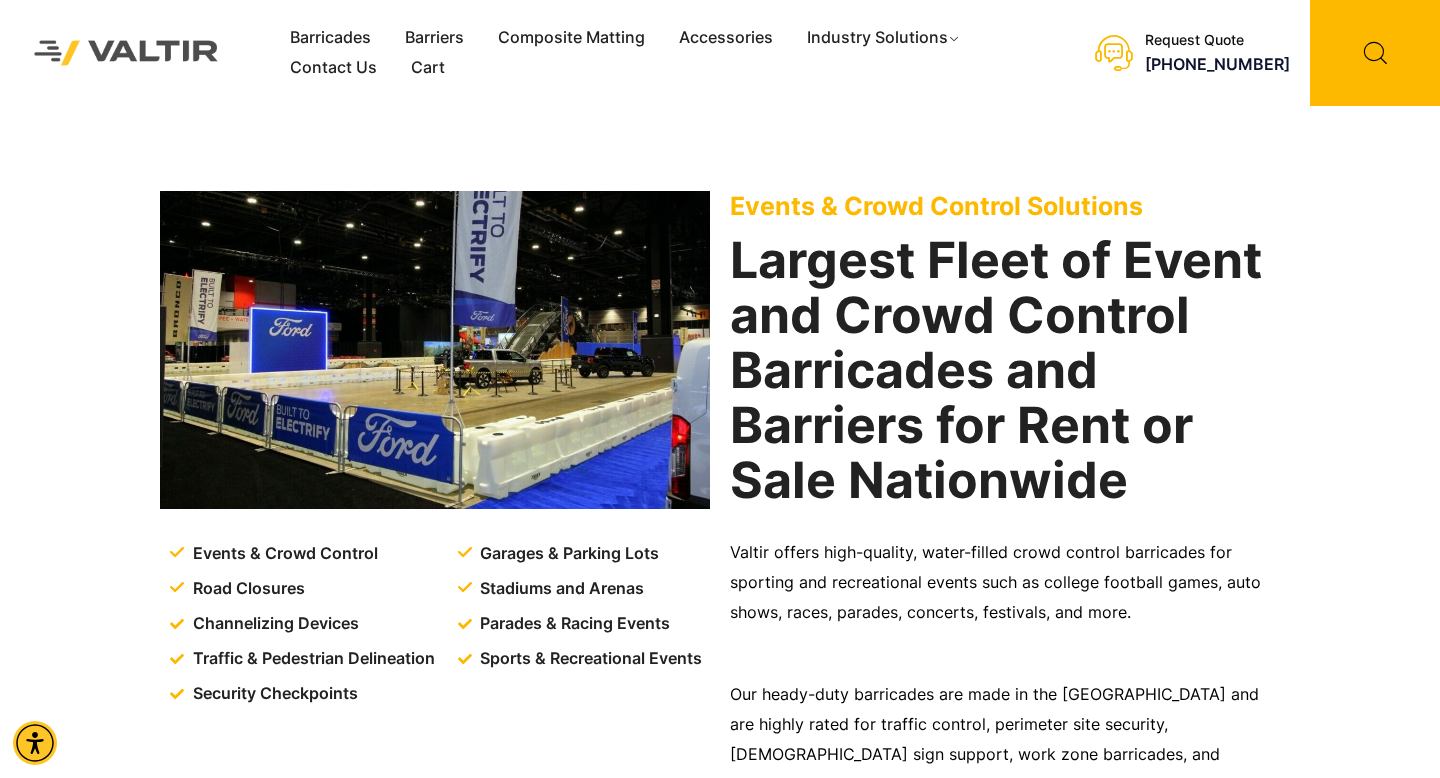 click on "Largest Fleet of Event and Crowd Control Barricades and Barriers for Rent or Sale Nationwide" at bounding box center (1005, 370) 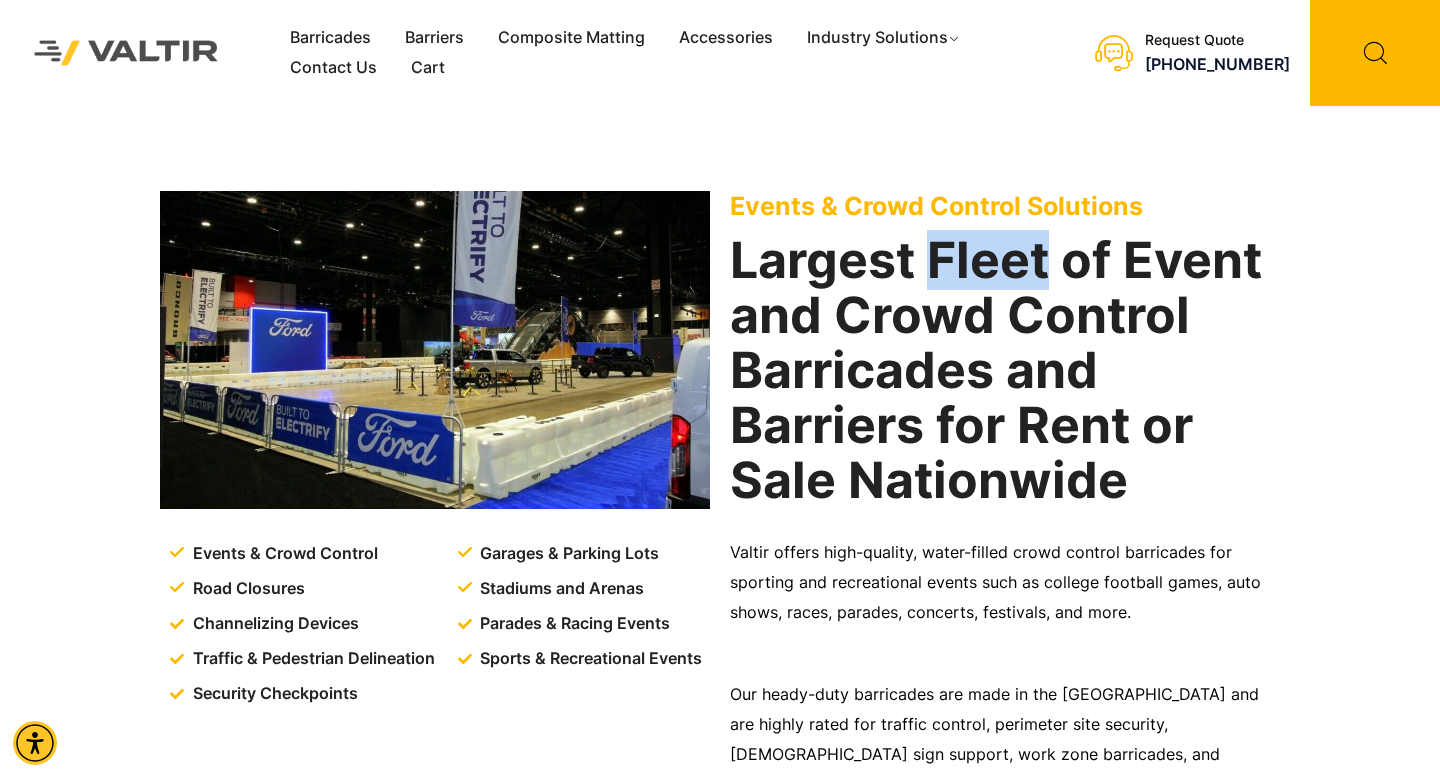 click on "Largest Fleet of Event and Crowd Control Barricades and Barriers for Rent or Sale Nationwide" at bounding box center [1005, 370] 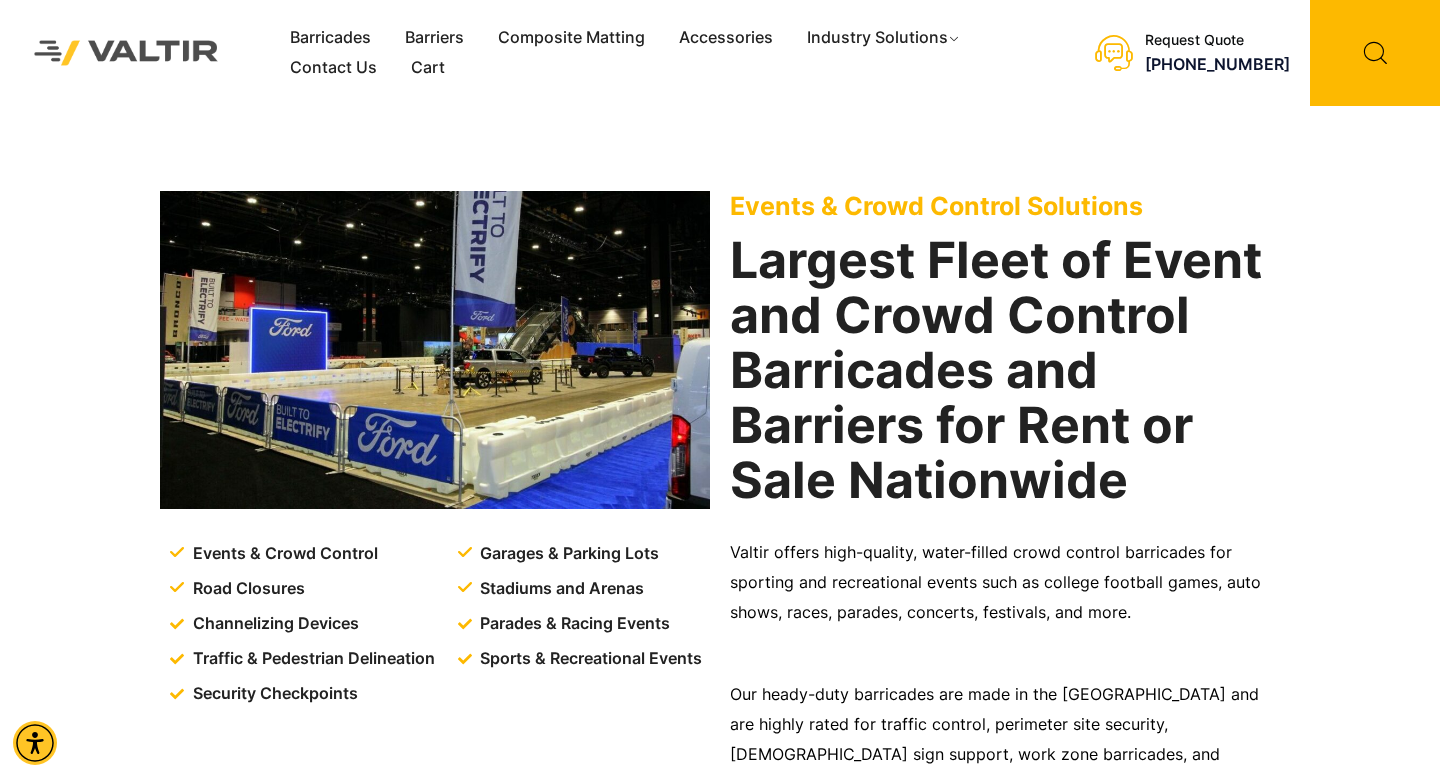 click on "Largest Fleet of Event and Crowd Control Barricades and Barriers for Rent or Sale Nationwide" at bounding box center [1005, 370] 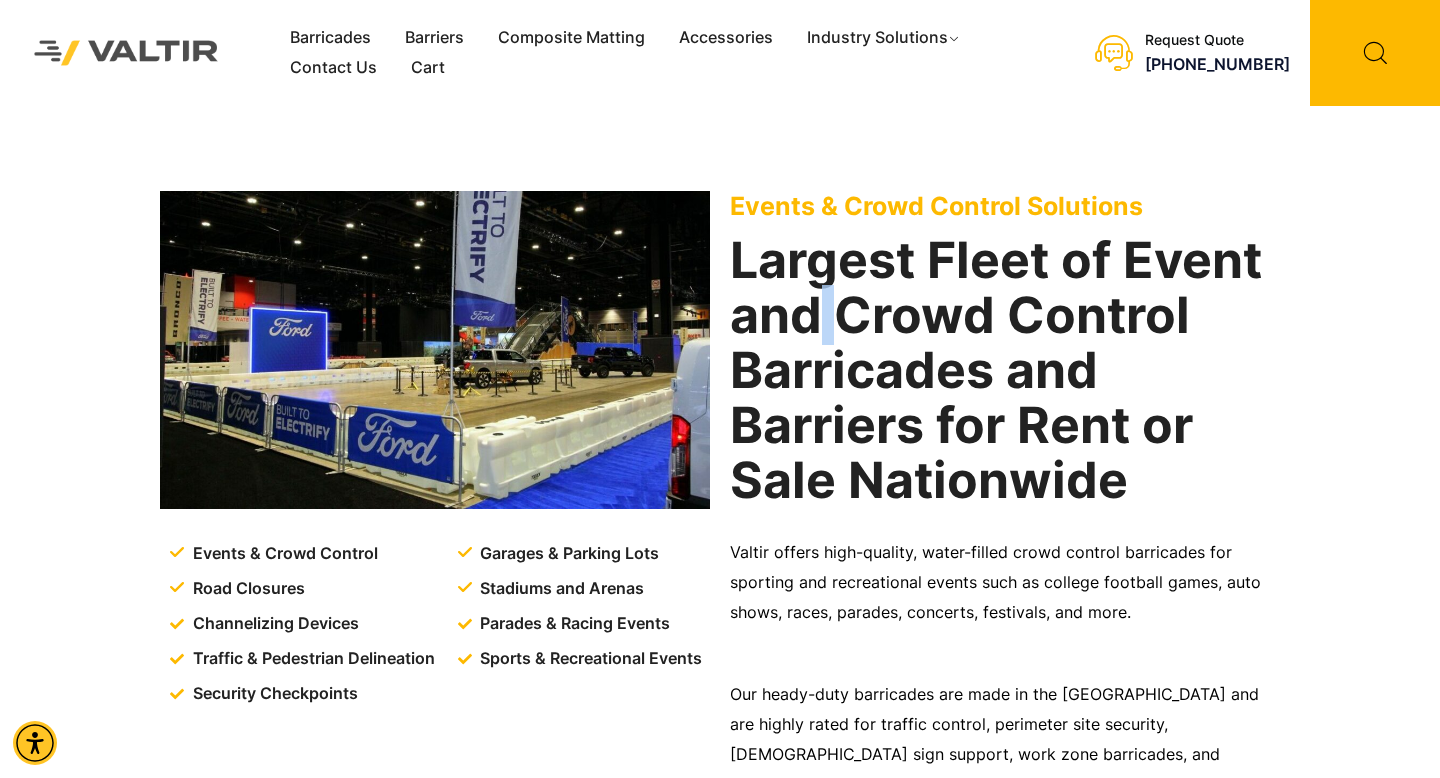 click on "Largest Fleet of Event and Crowd Control Barricades and Barriers for Rent or Sale Nationwide" at bounding box center [1005, 370] 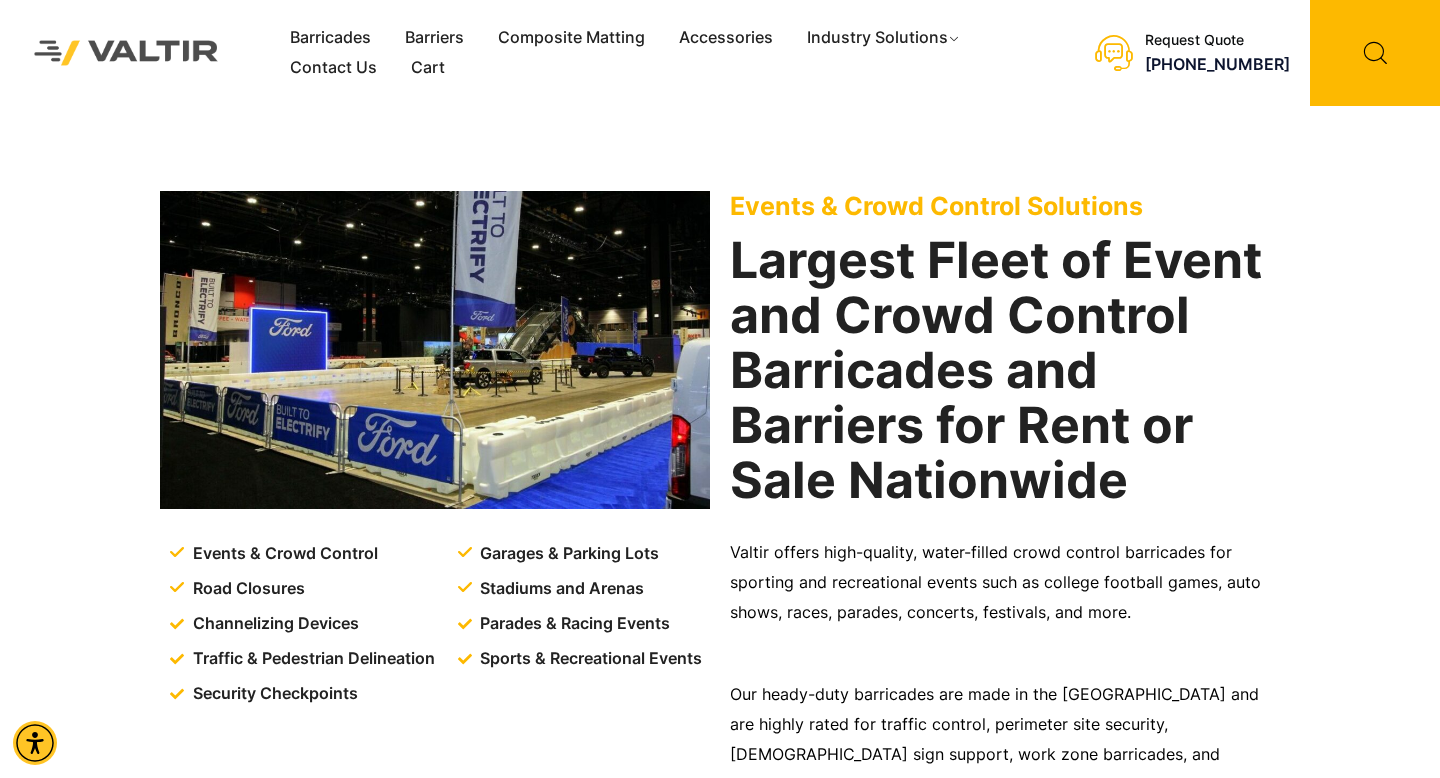 click on "Largest Fleet of Event and Crowd Control Barricades and Barriers for Rent or Sale Nationwide" at bounding box center [1005, 370] 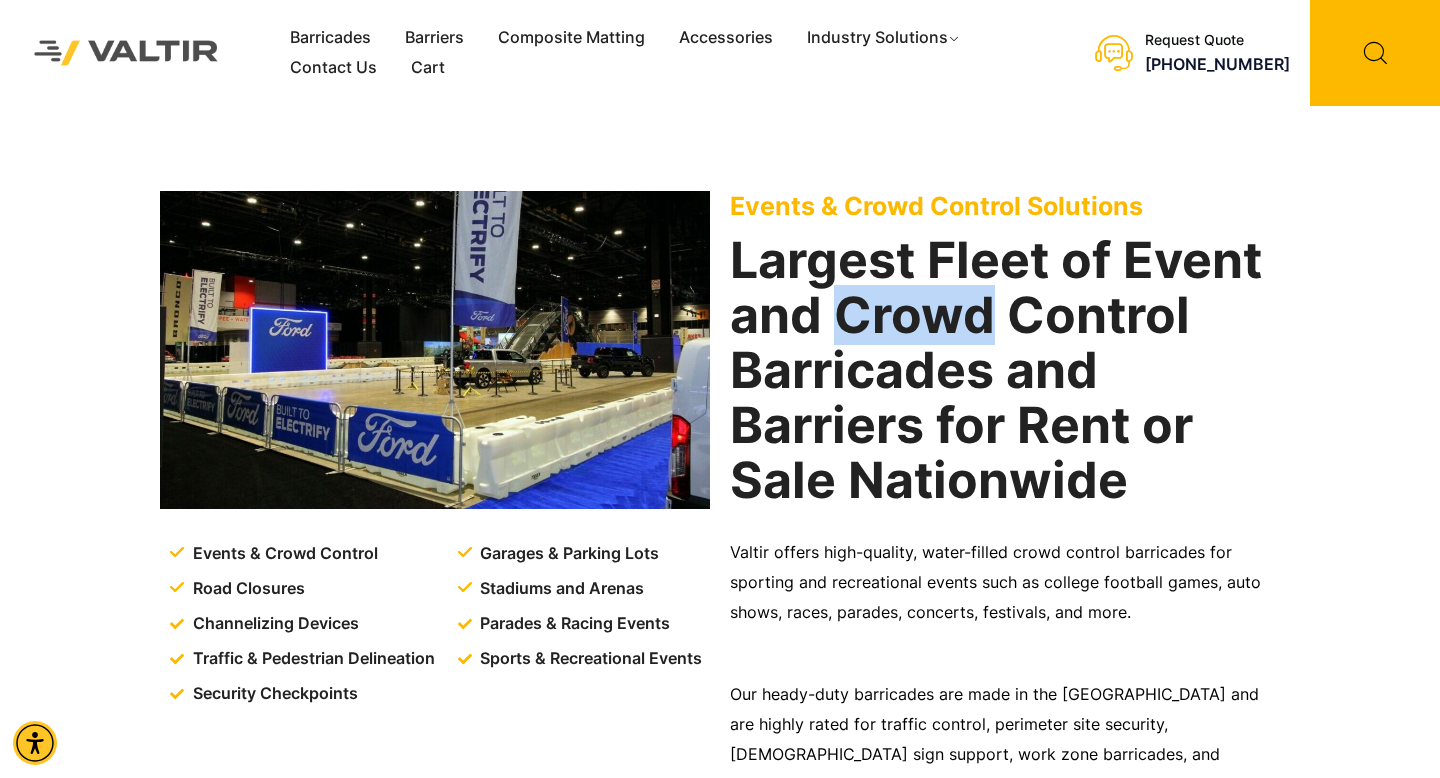 click on "Largest Fleet of Event and Crowd Control Barricades and Barriers for Rent or Sale Nationwide" at bounding box center (1005, 370) 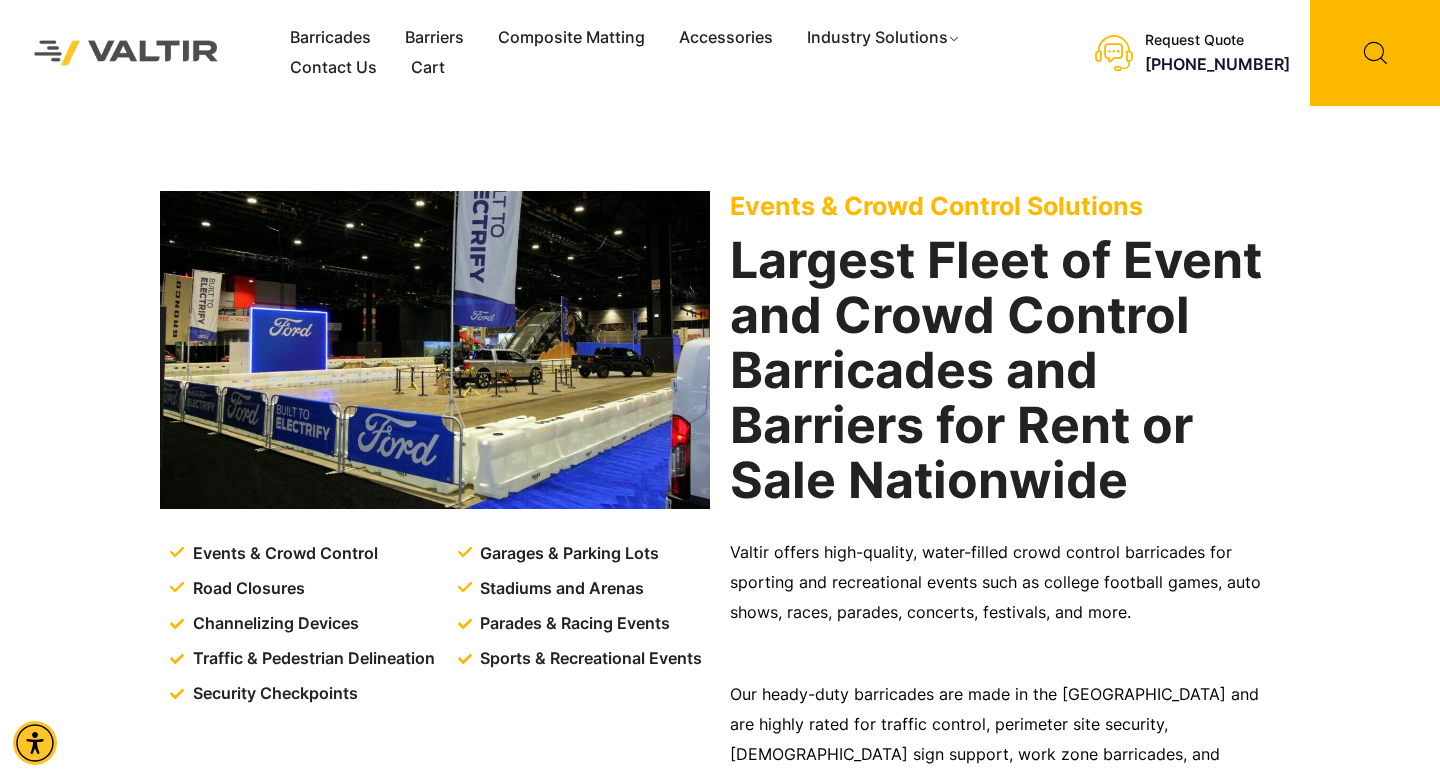 click on "Largest Fleet of Event and Crowd Control Barricades and Barriers for Rent or Sale Nationwide" at bounding box center (1005, 370) 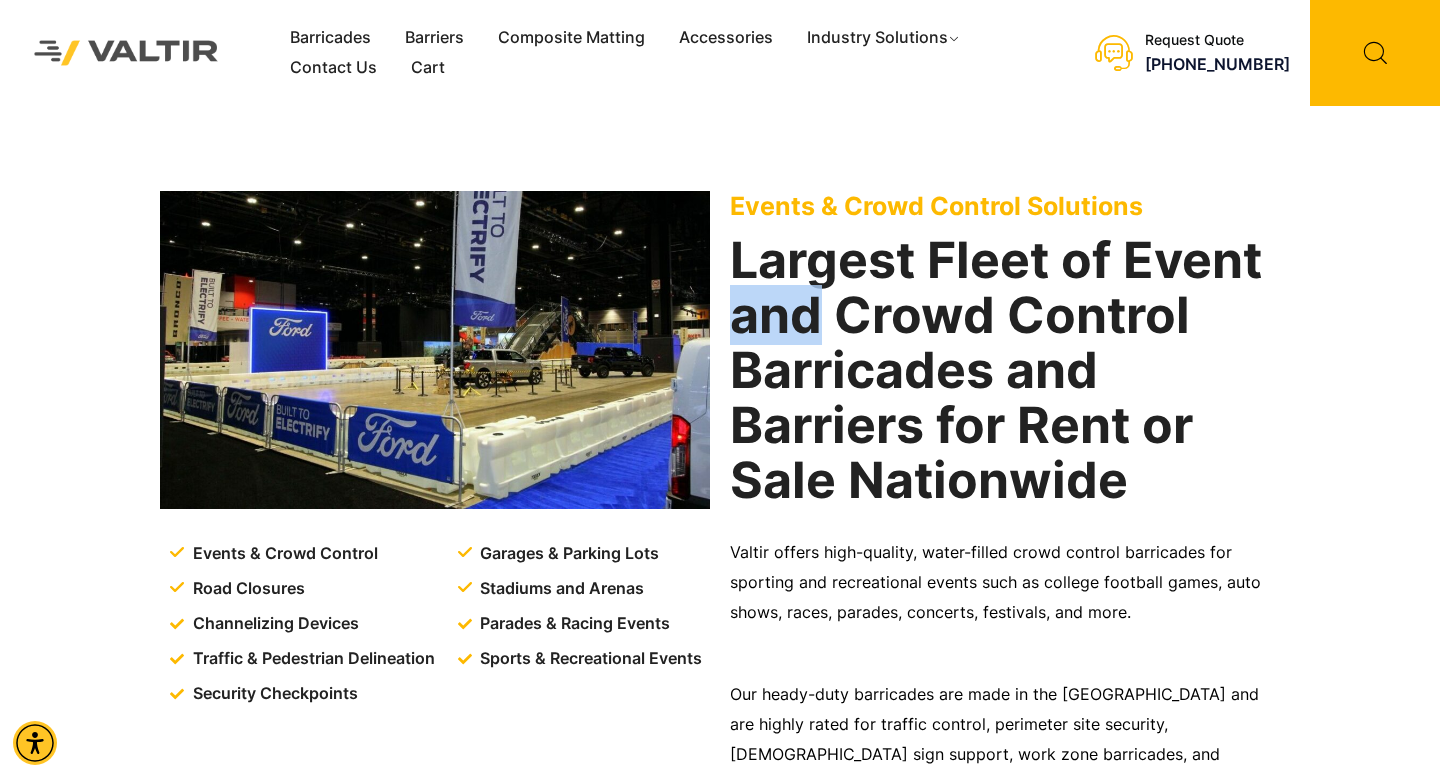 click on "Largest Fleet of Event and Crowd Control Barricades and Barriers for Rent or Sale Nationwide" at bounding box center (1005, 370) 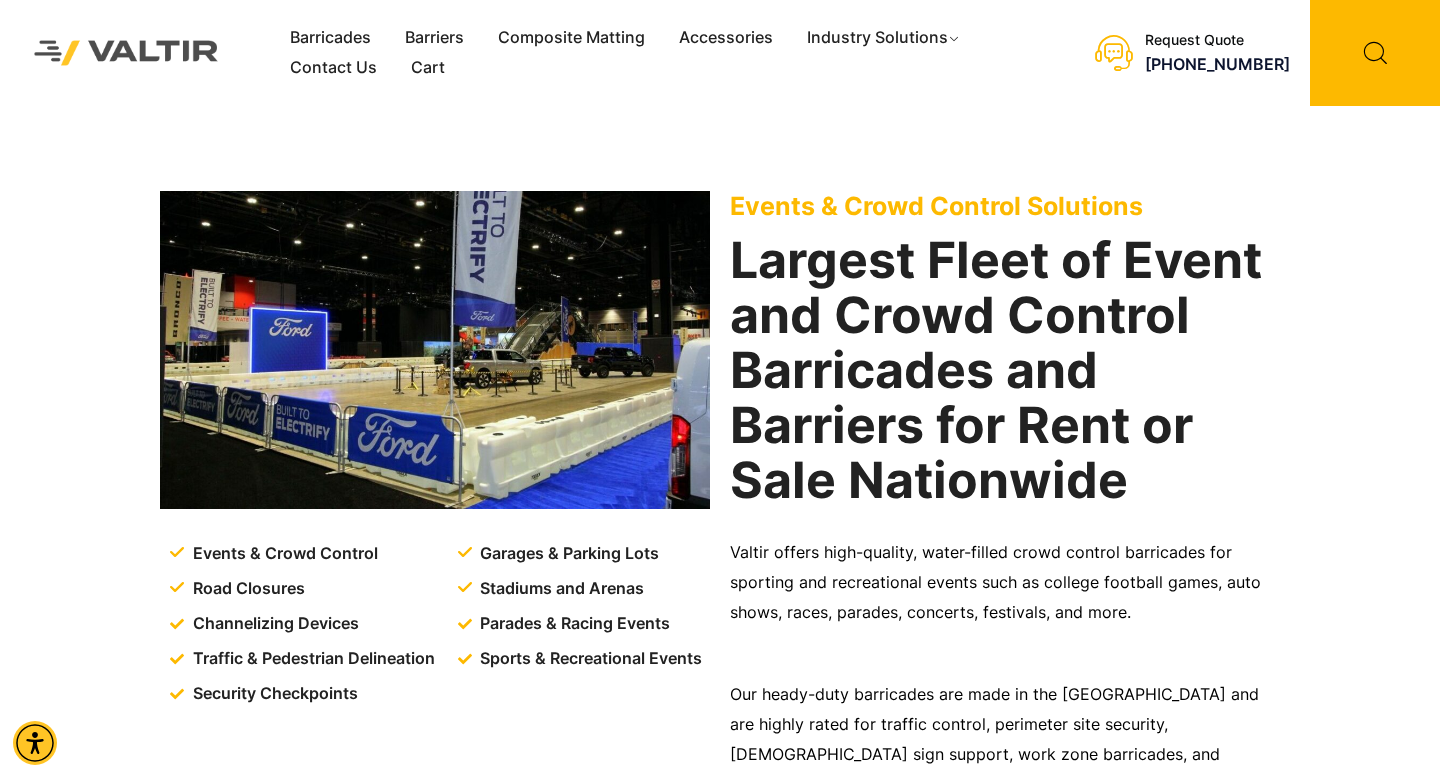 click on "Largest Fleet of Event and Crowd Control Barricades and Barriers for Rent or Sale Nationwide" at bounding box center [1005, 370] 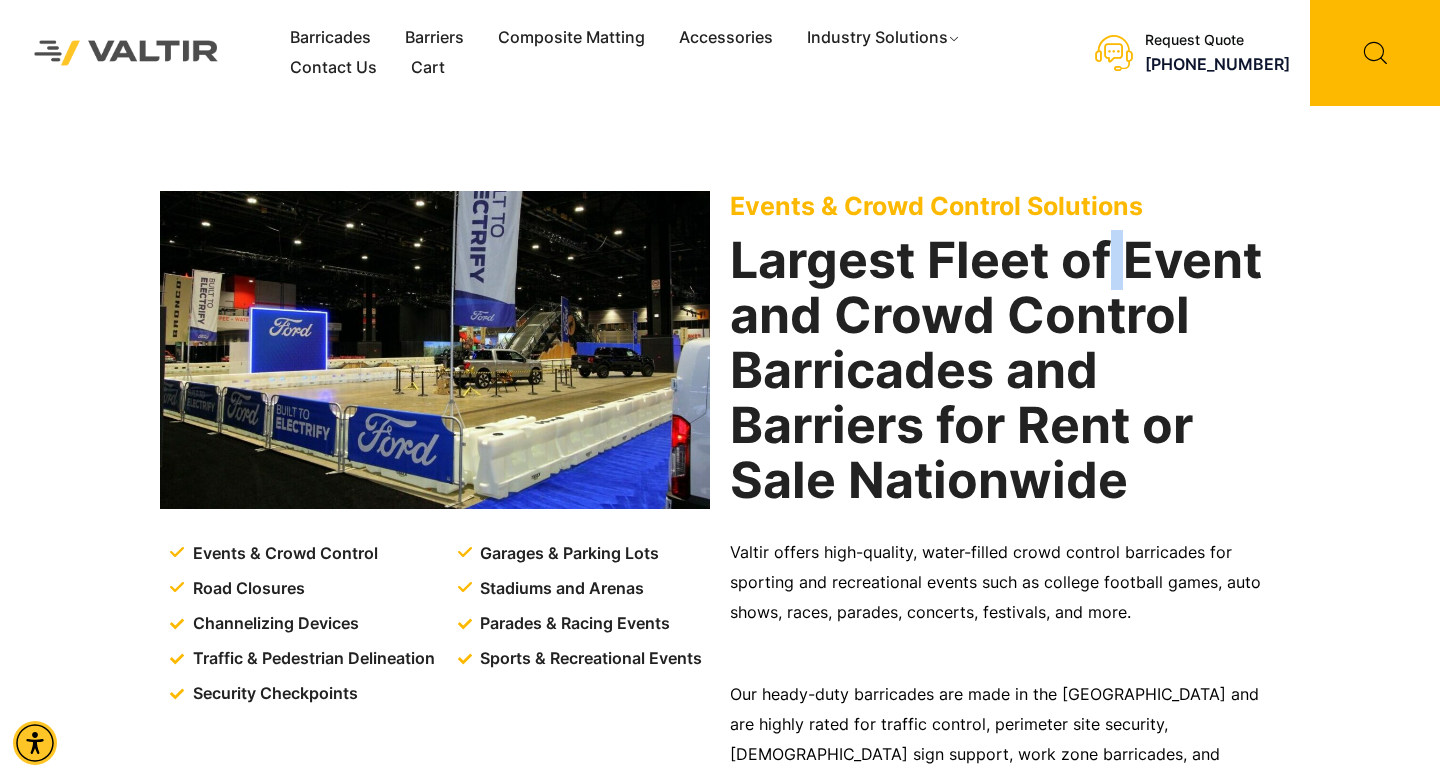 click on "Largest Fleet of Event and Crowd Control Barricades and Barriers for Rent or Sale Nationwide" at bounding box center [1005, 370] 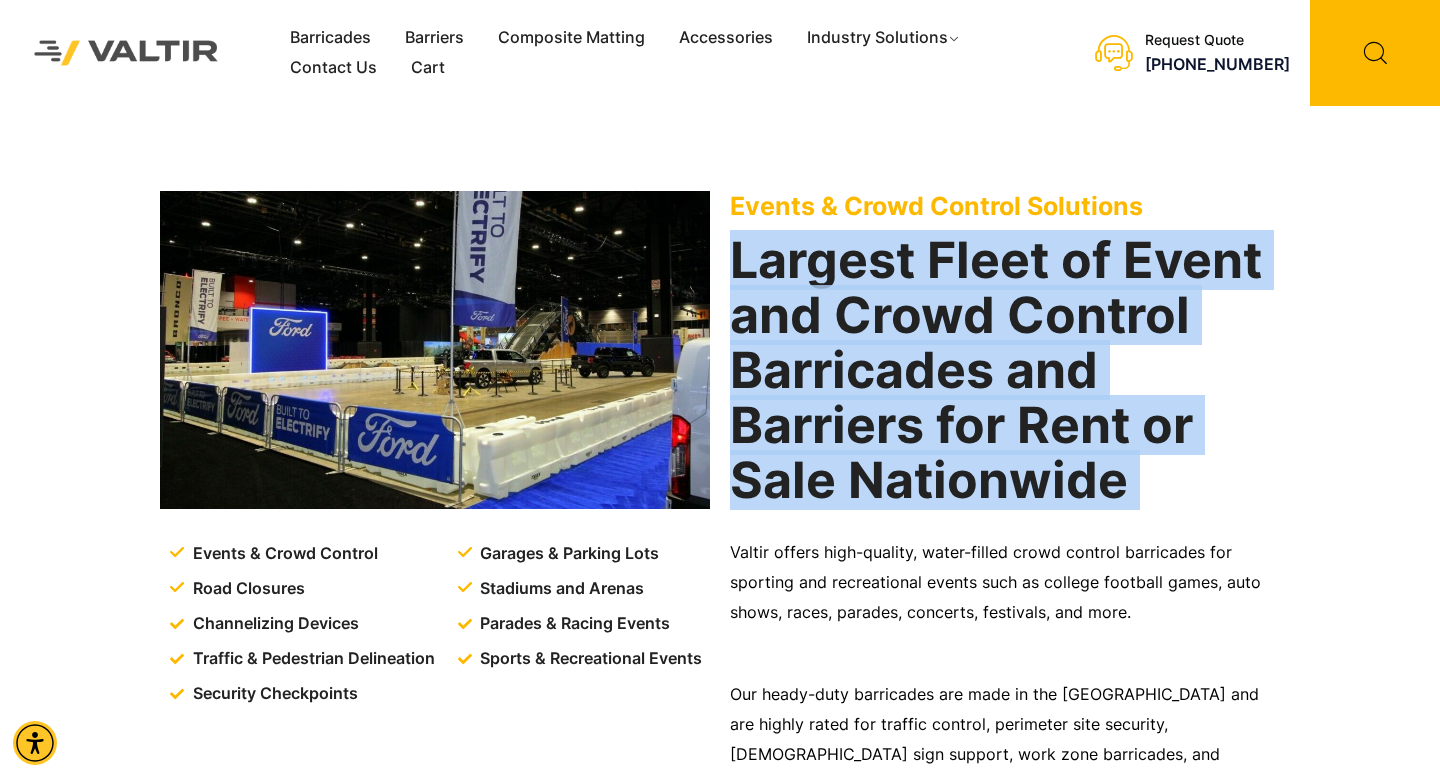 click on "Largest Fleet of Event and Crowd Control Barricades and Barriers for Rent or Sale Nationwide" at bounding box center (1005, 370) 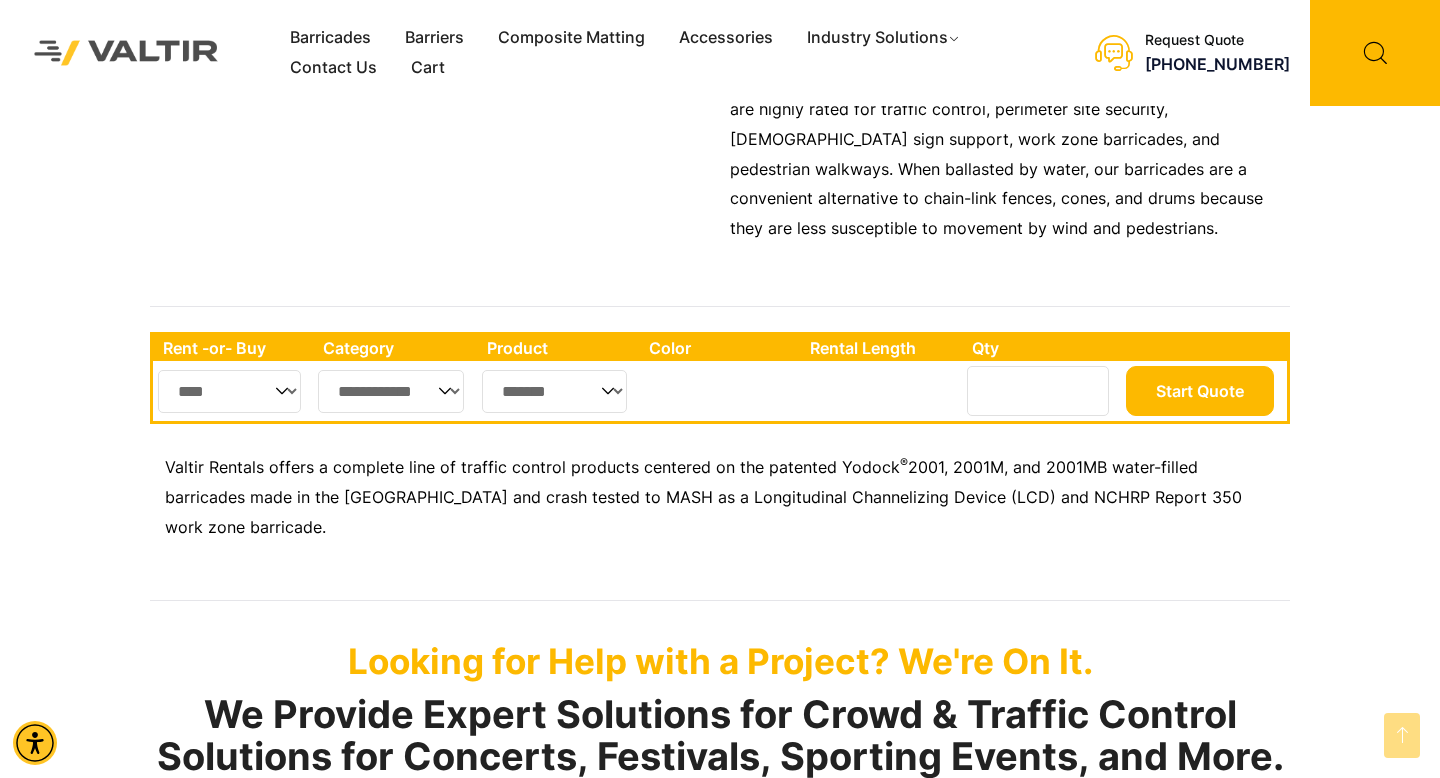 scroll, scrollTop: 676, scrollLeft: 0, axis: vertical 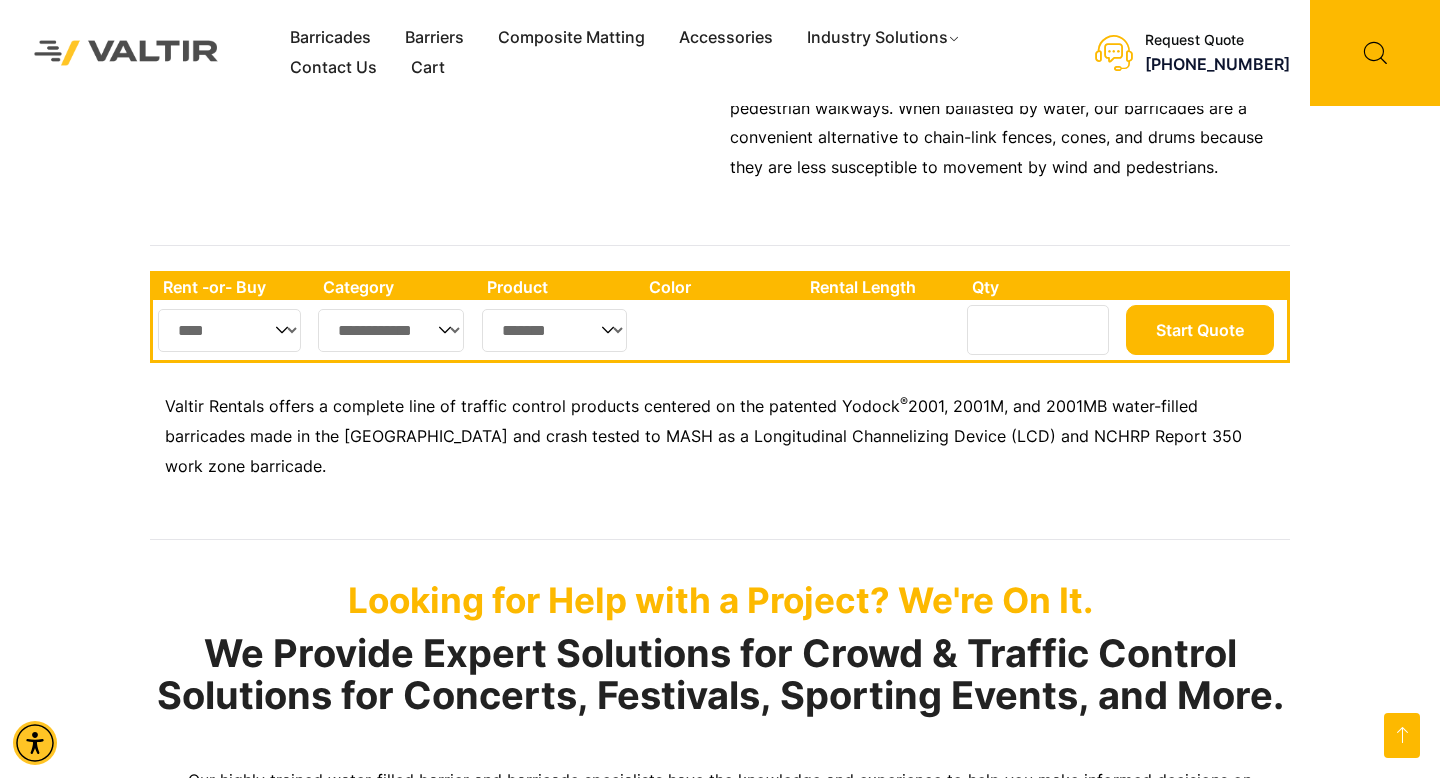 click on "**********" at bounding box center (391, 330) 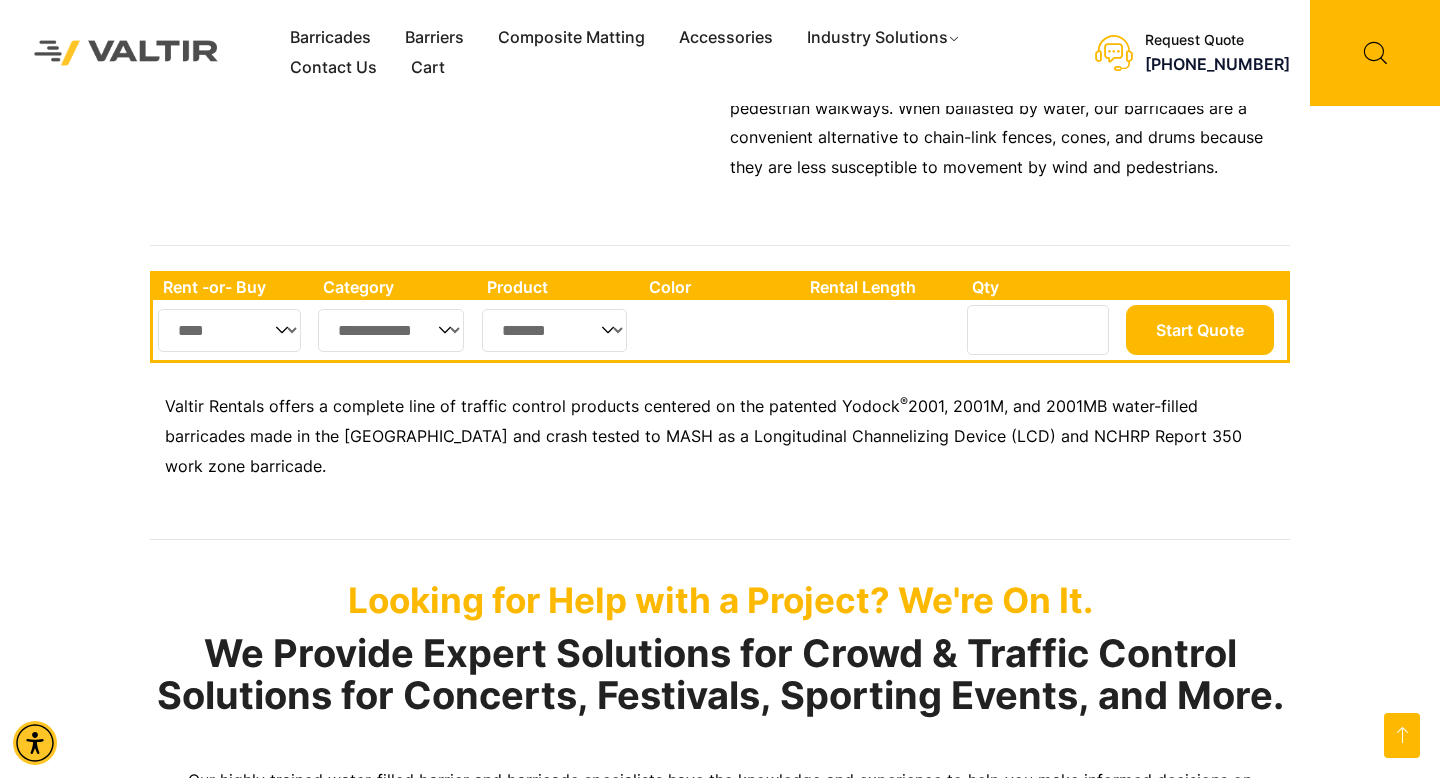 select on "**" 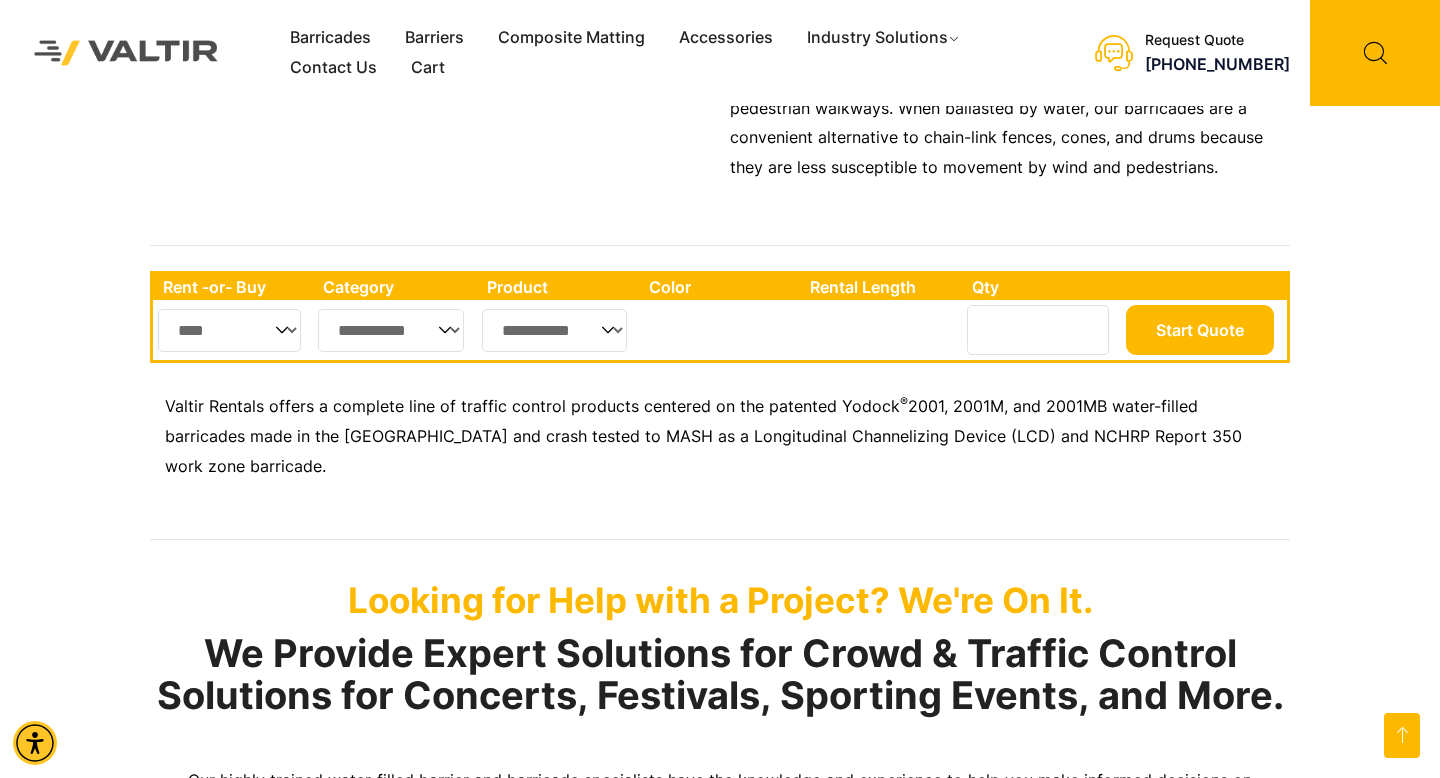 click on "**********" at bounding box center (554, 330) 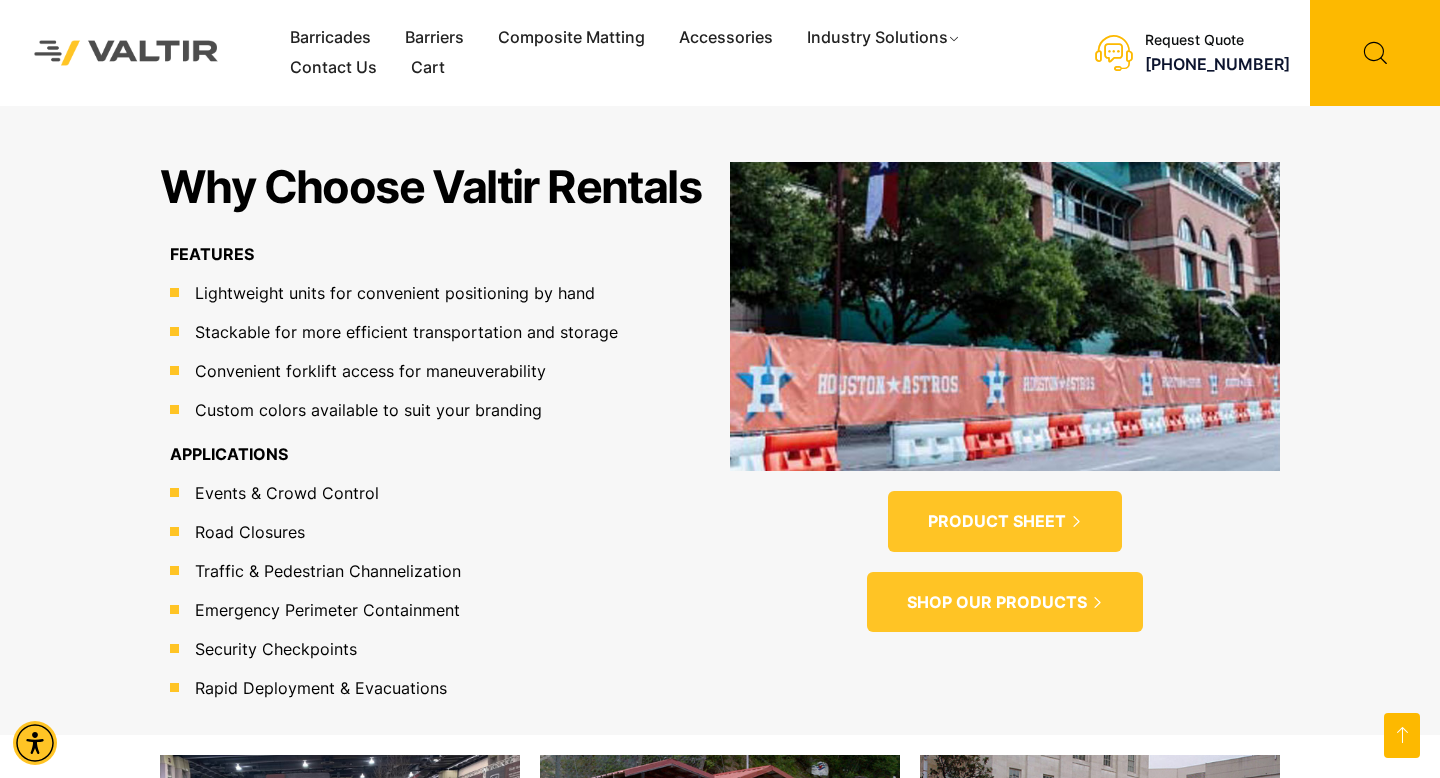 scroll, scrollTop: 1558, scrollLeft: 0, axis: vertical 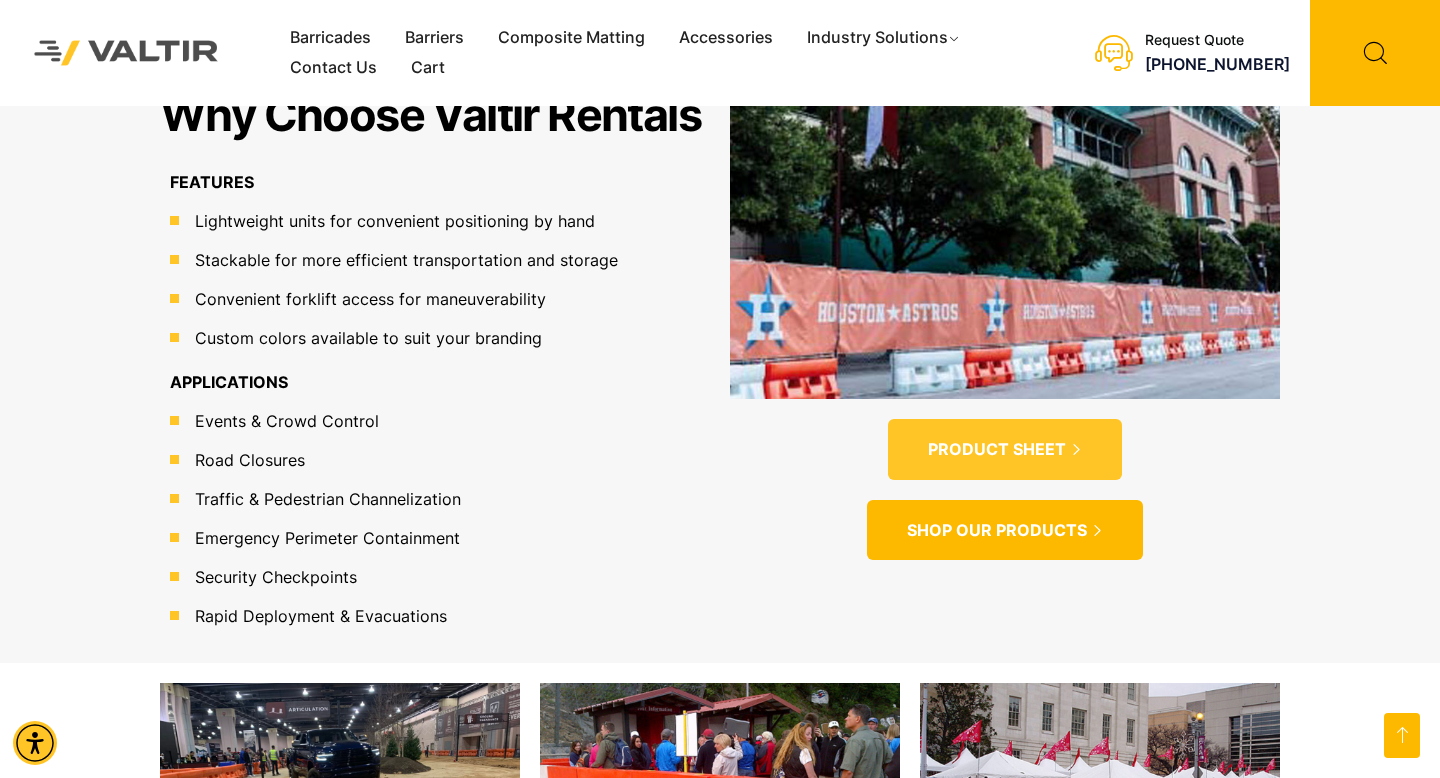 click on "SHOP OUR PRODUCTS" at bounding box center [997, 530] 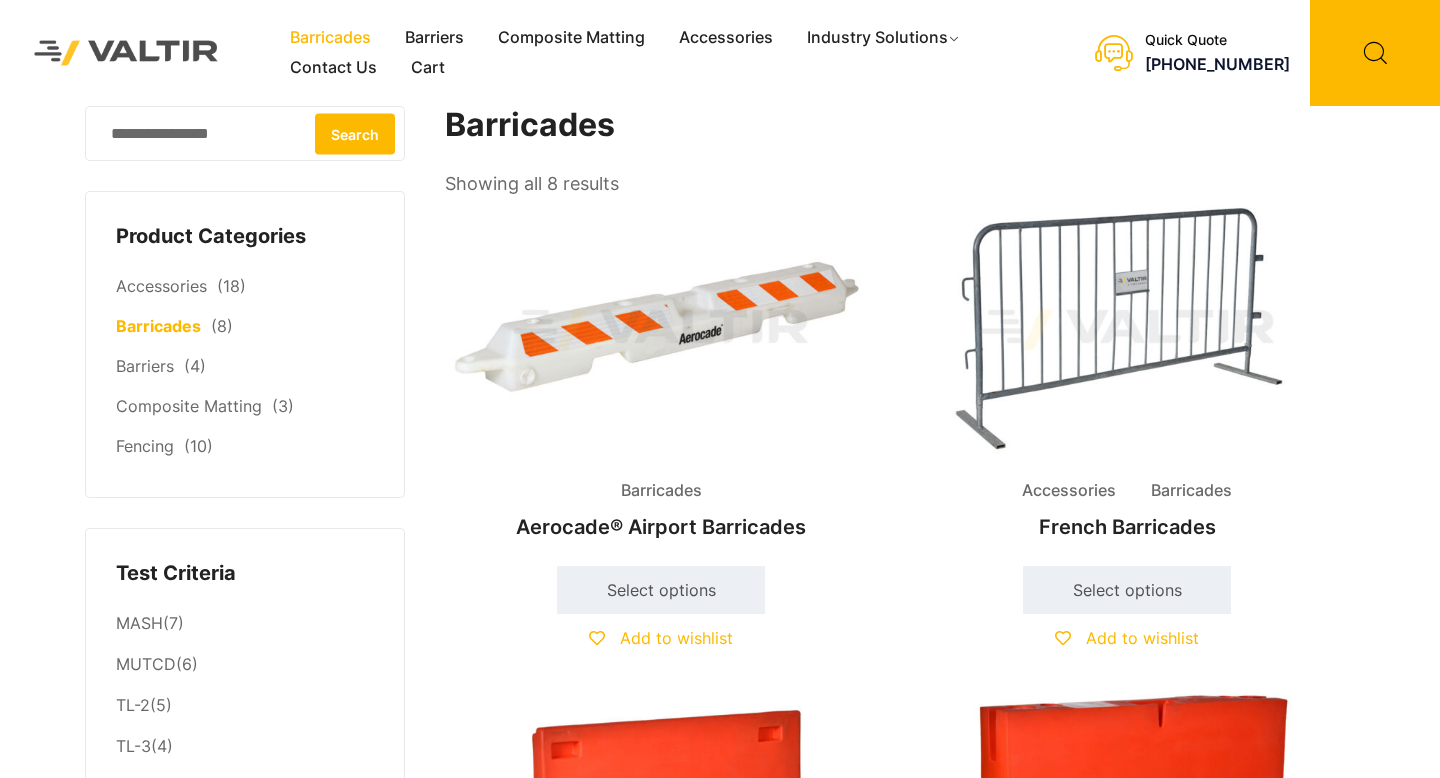 scroll, scrollTop: 0, scrollLeft: 0, axis: both 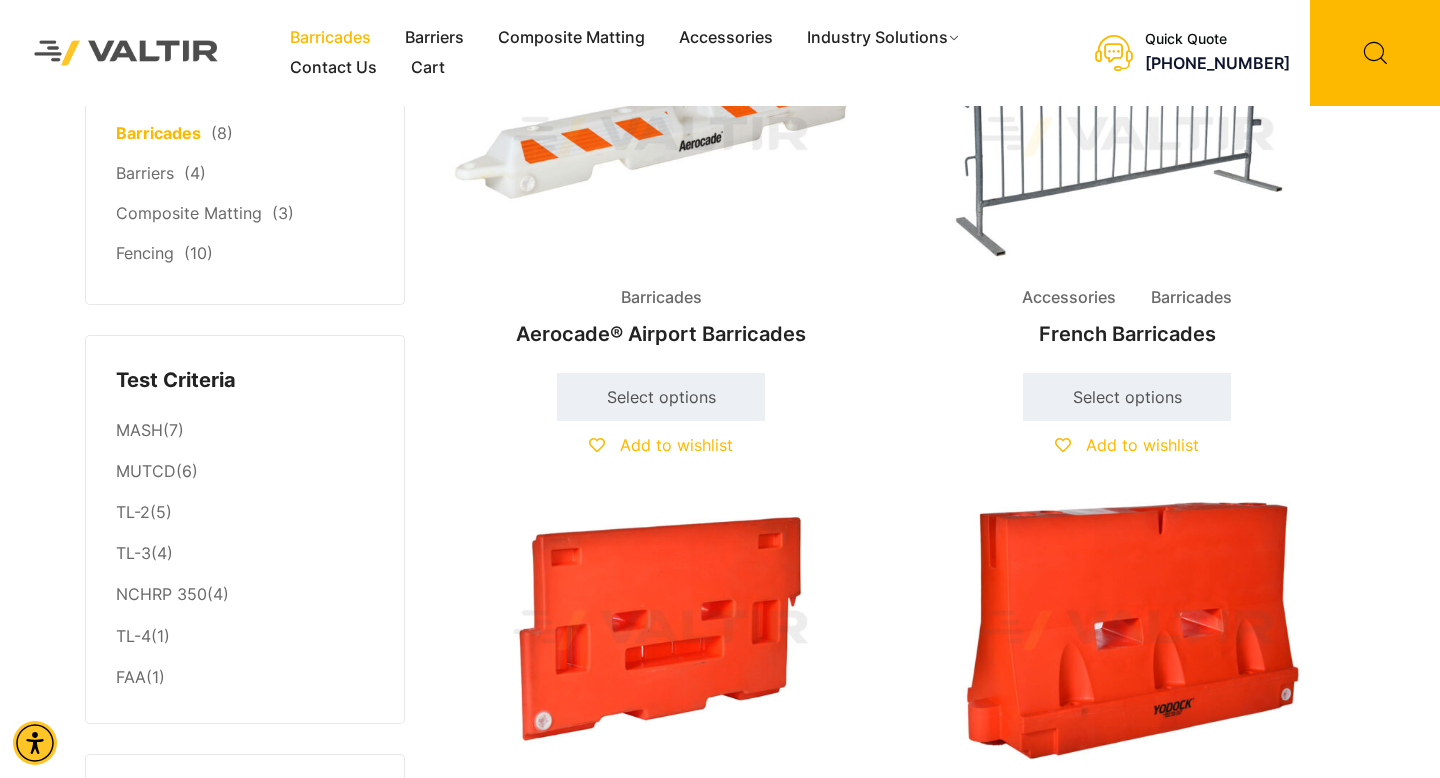 click at bounding box center [1127, 136] 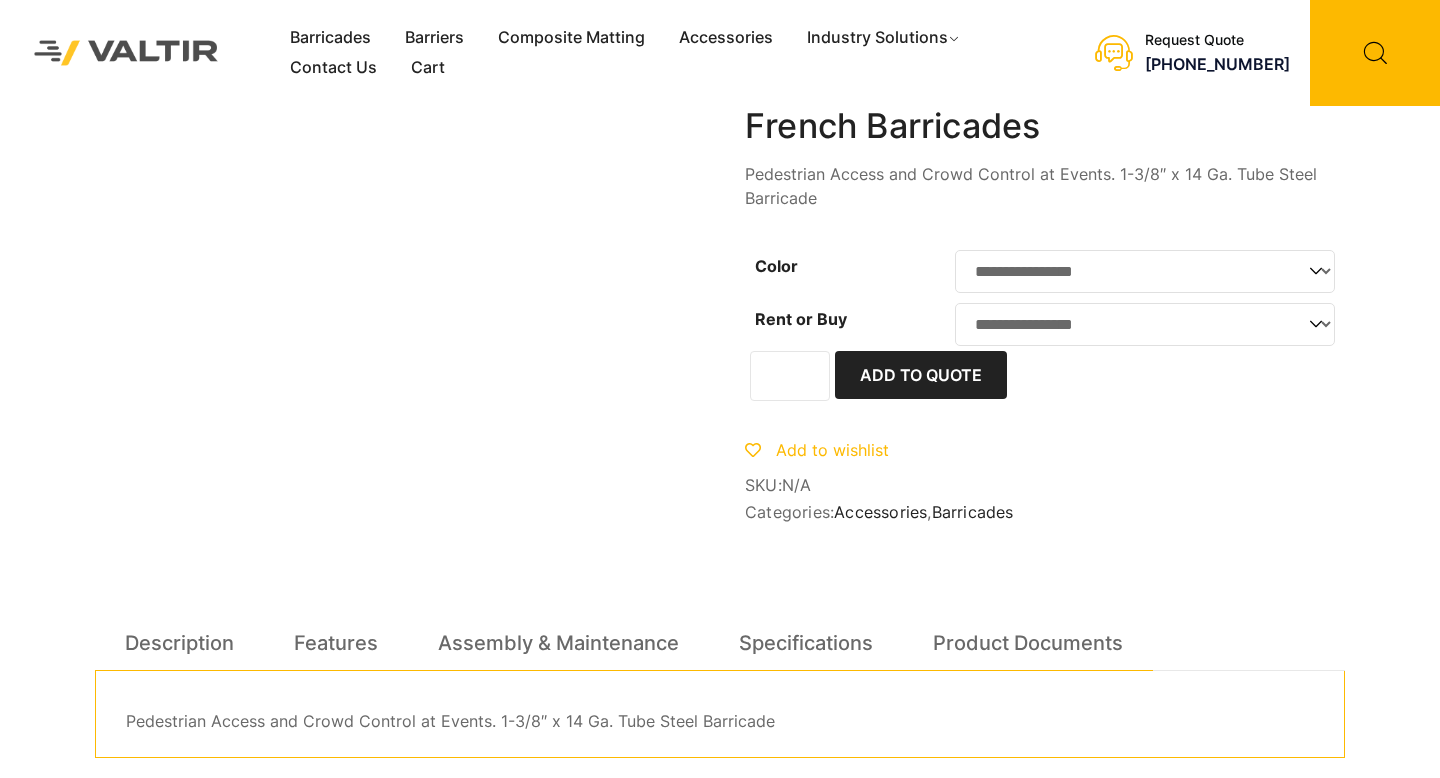 scroll, scrollTop: 0, scrollLeft: 0, axis: both 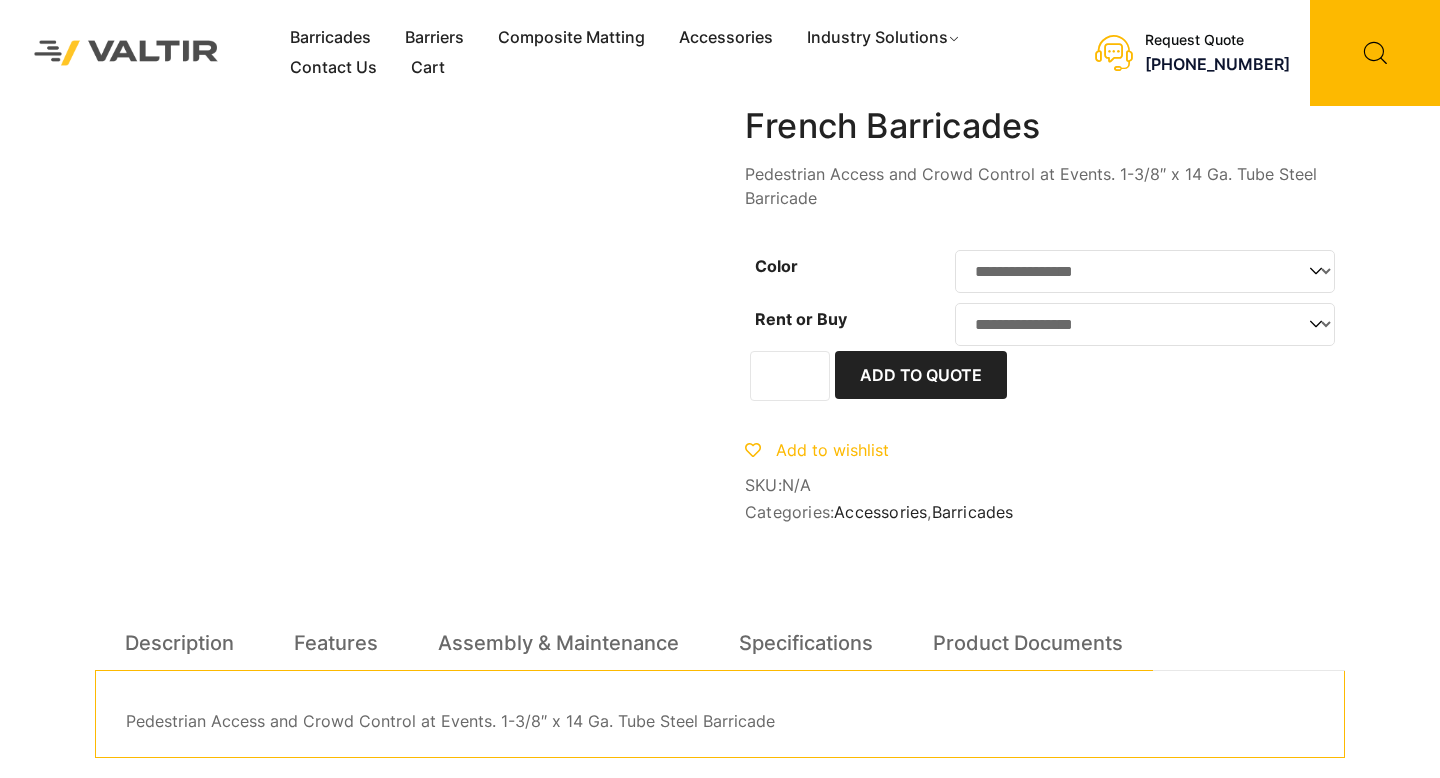 click on "**********" 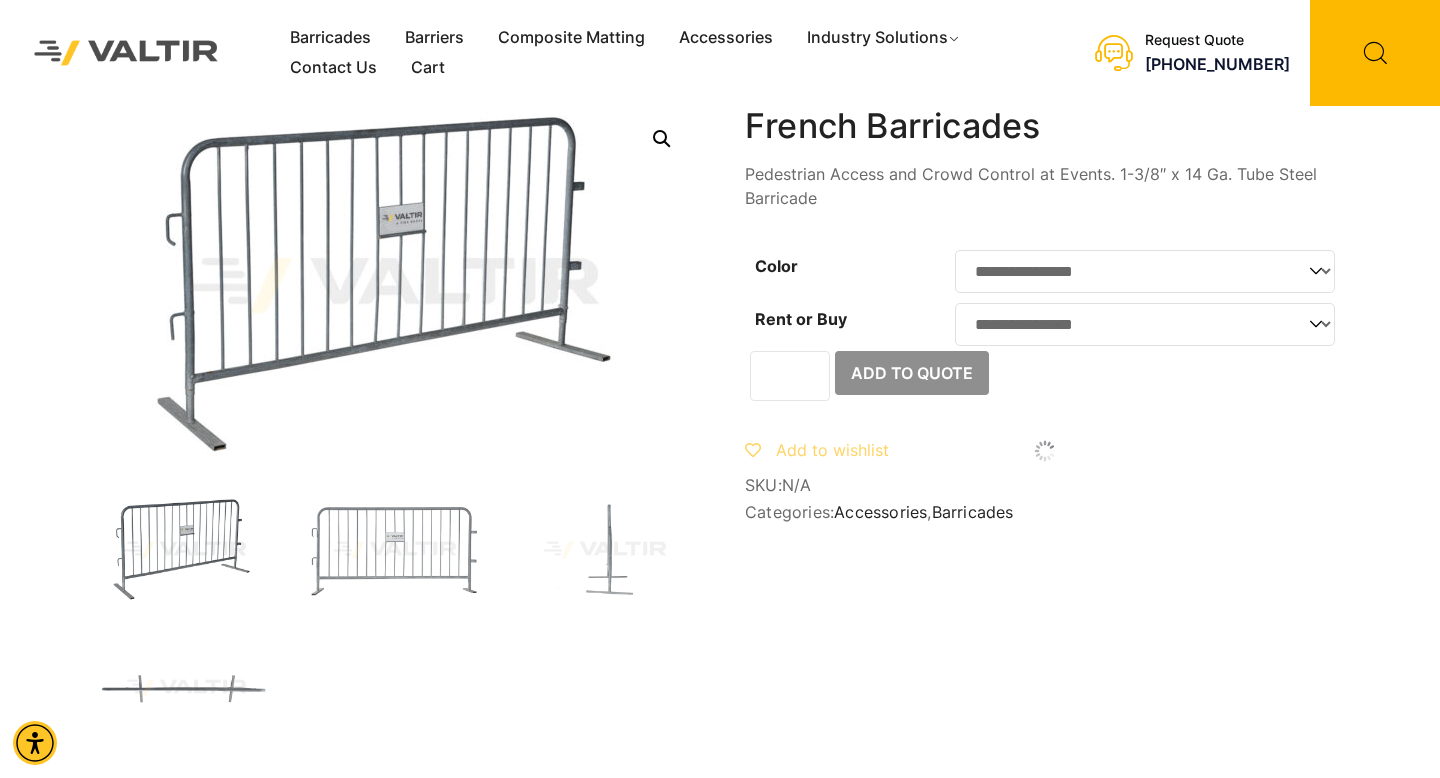 select on "*****" 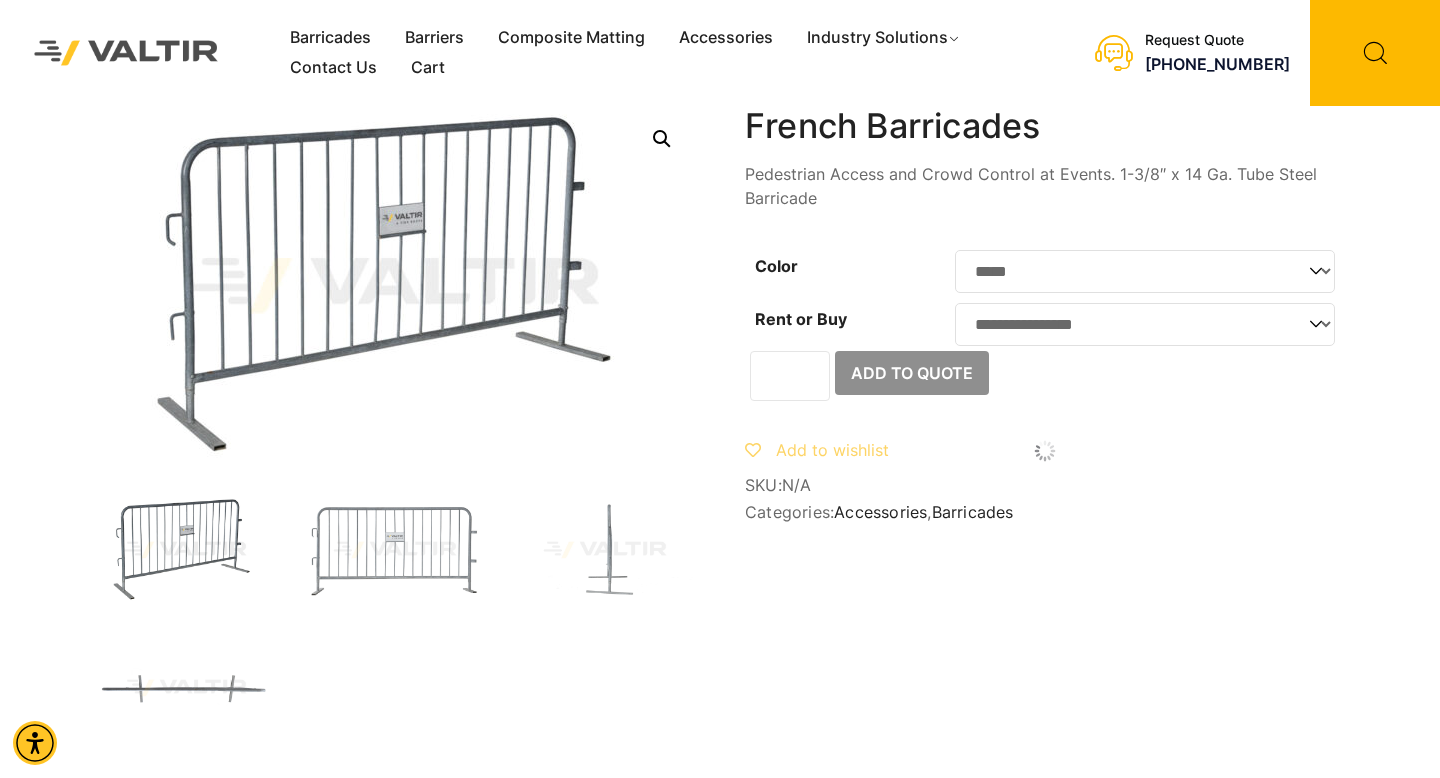 click on "**********" 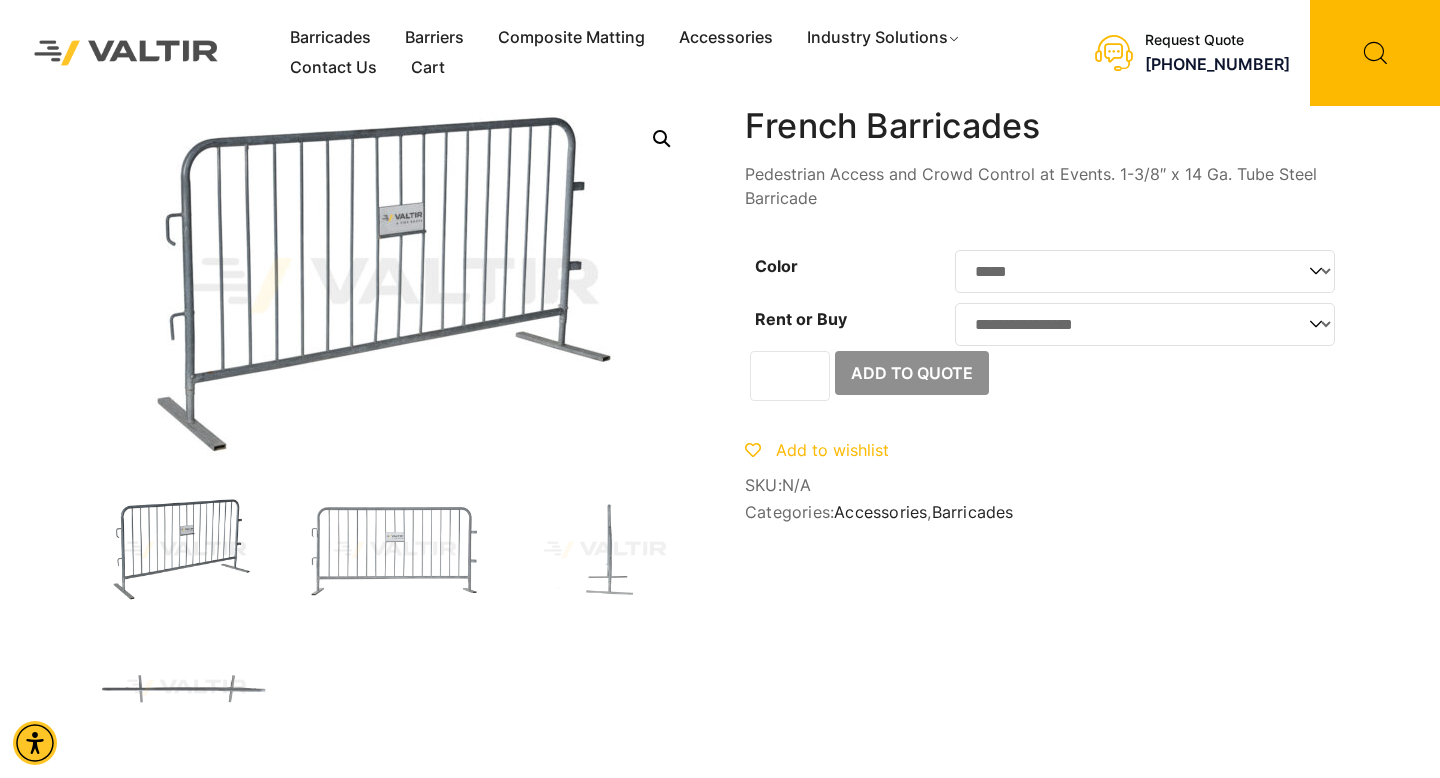 select on "****" 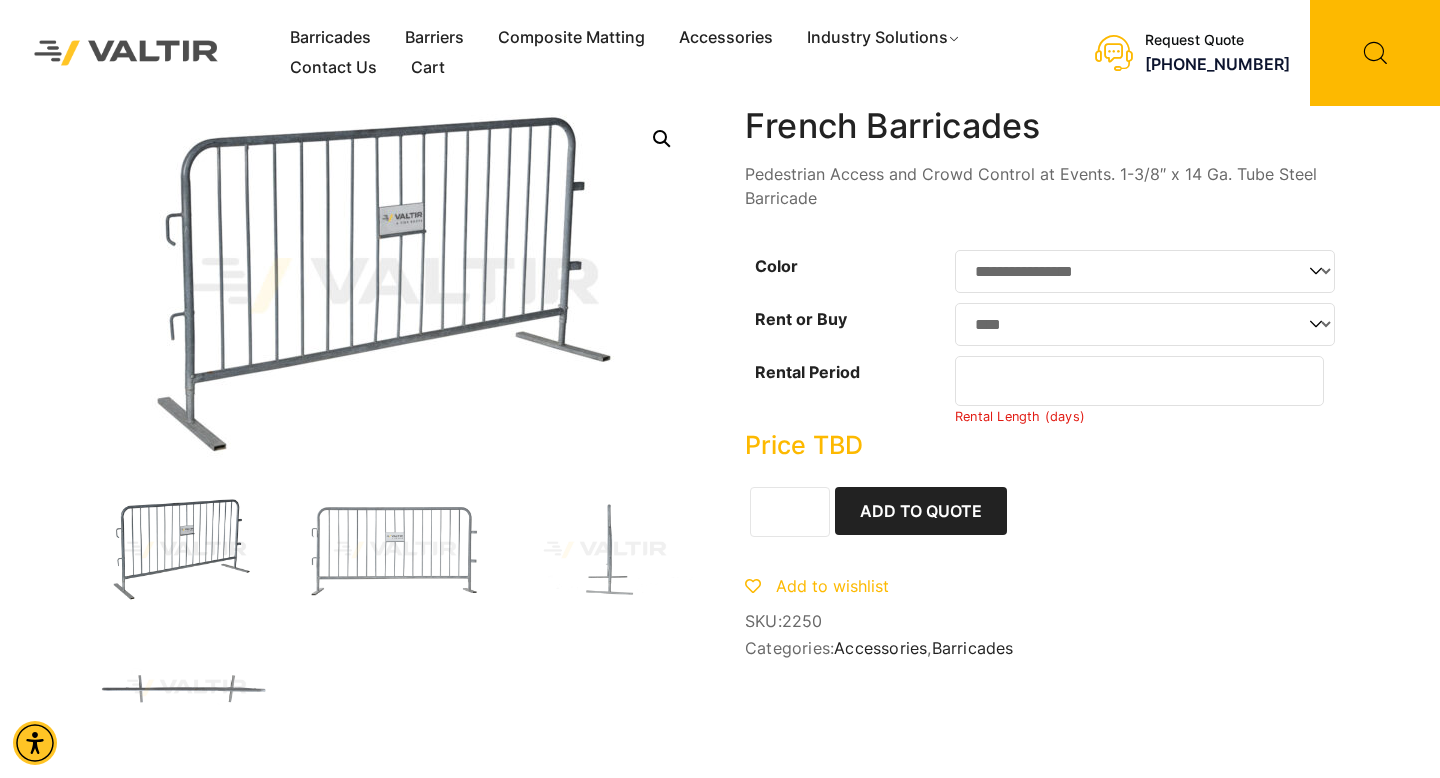 click on "*" 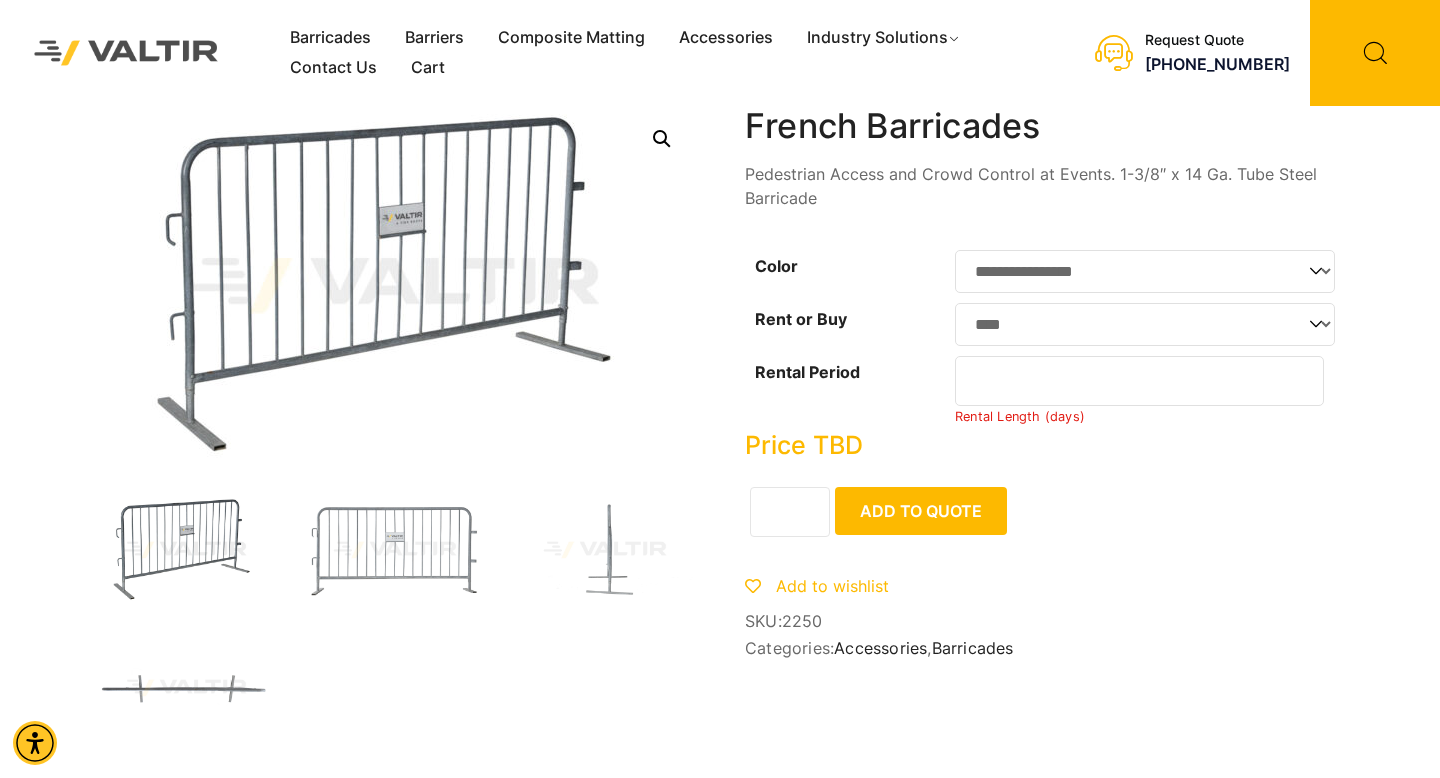 click on "Add to Quote" 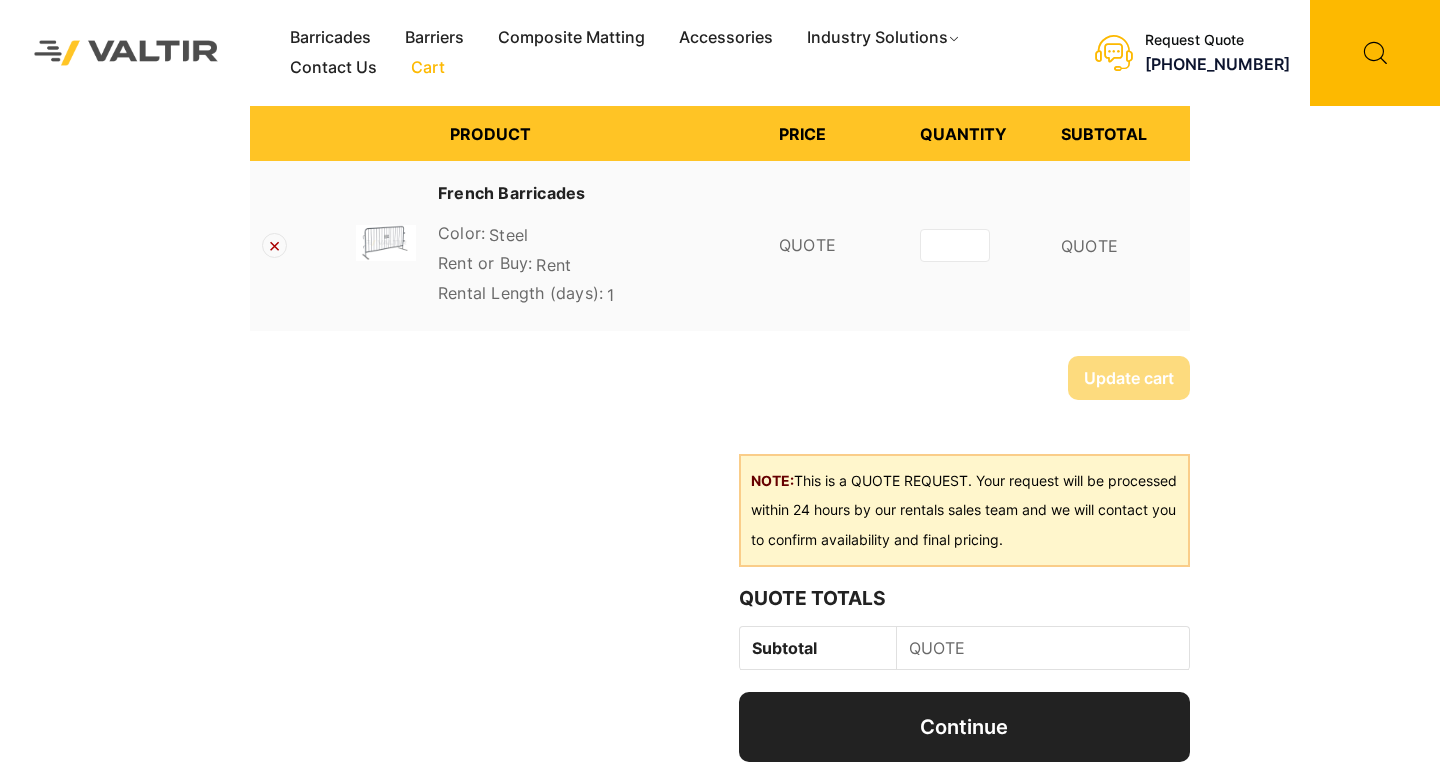 scroll, scrollTop: 0, scrollLeft: 0, axis: both 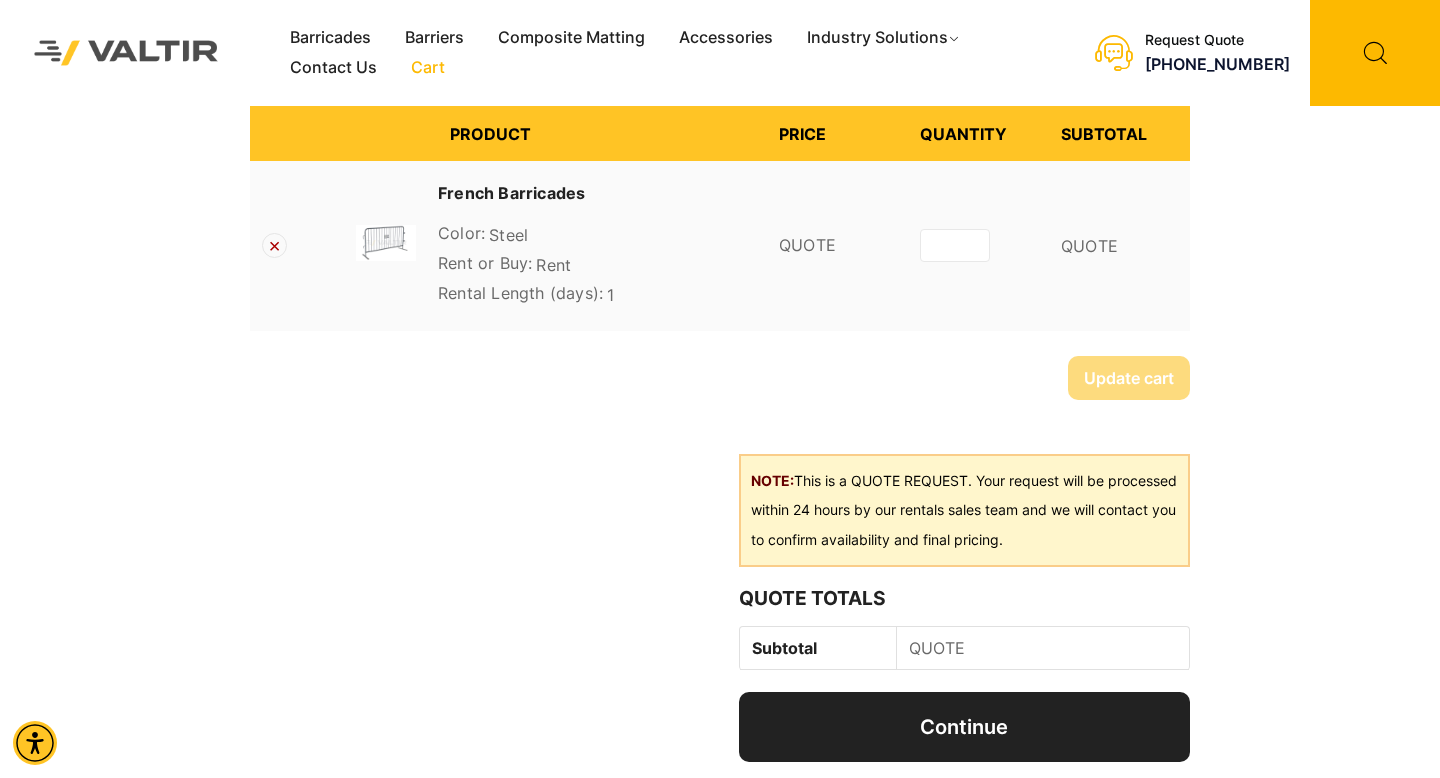 click on "QUOTE" at bounding box center [1043, 648] 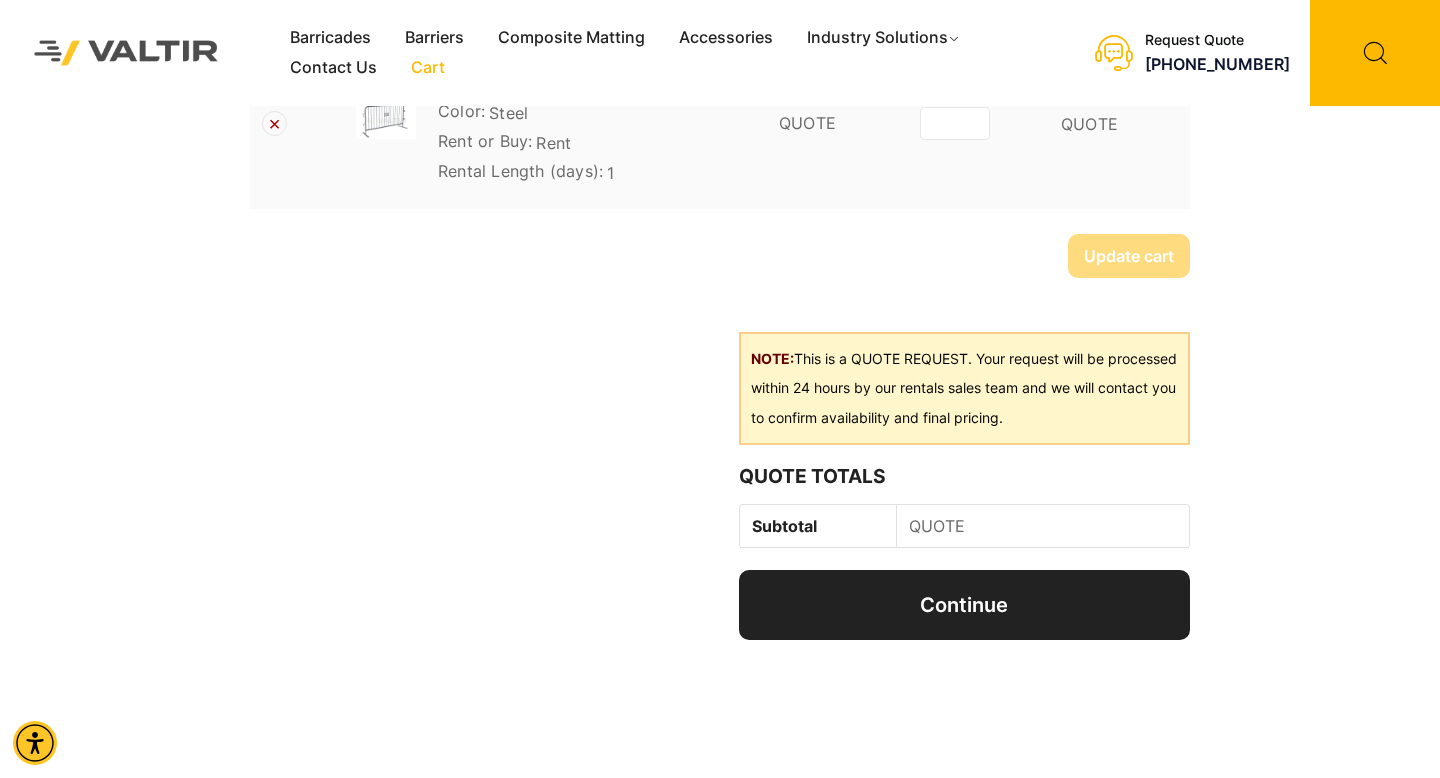 scroll, scrollTop: 138, scrollLeft: 0, axis: vertical 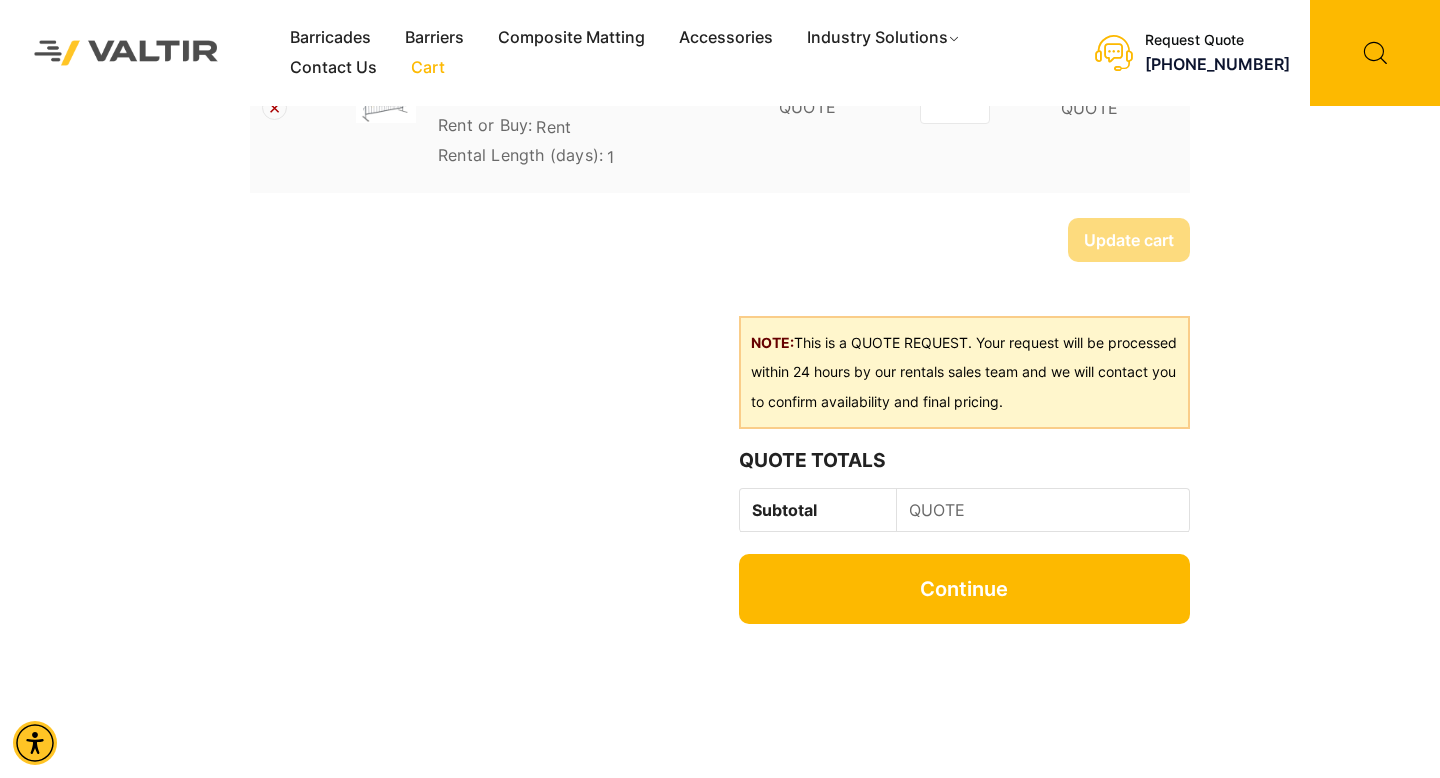 click on "Continue" at bounding box center [964, 589] 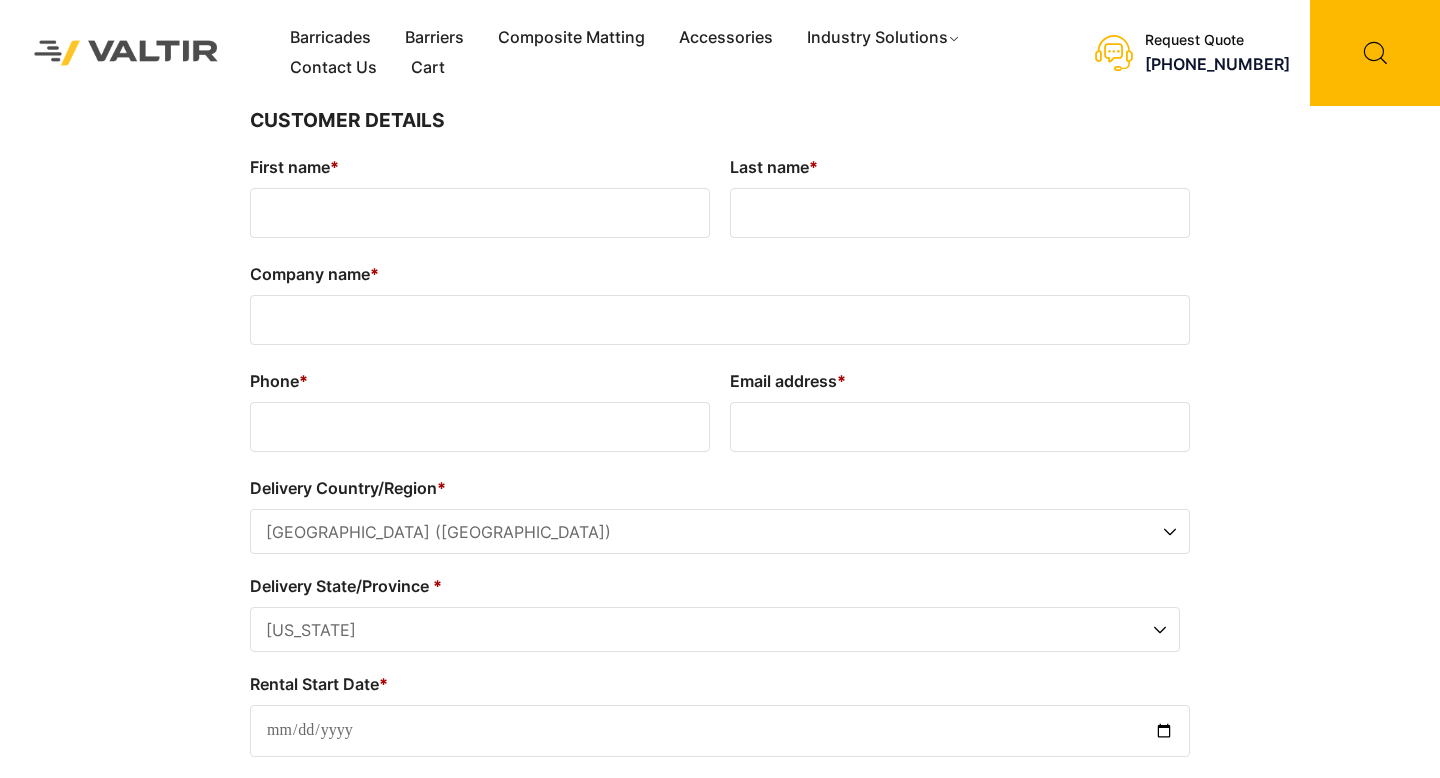 select on "**" 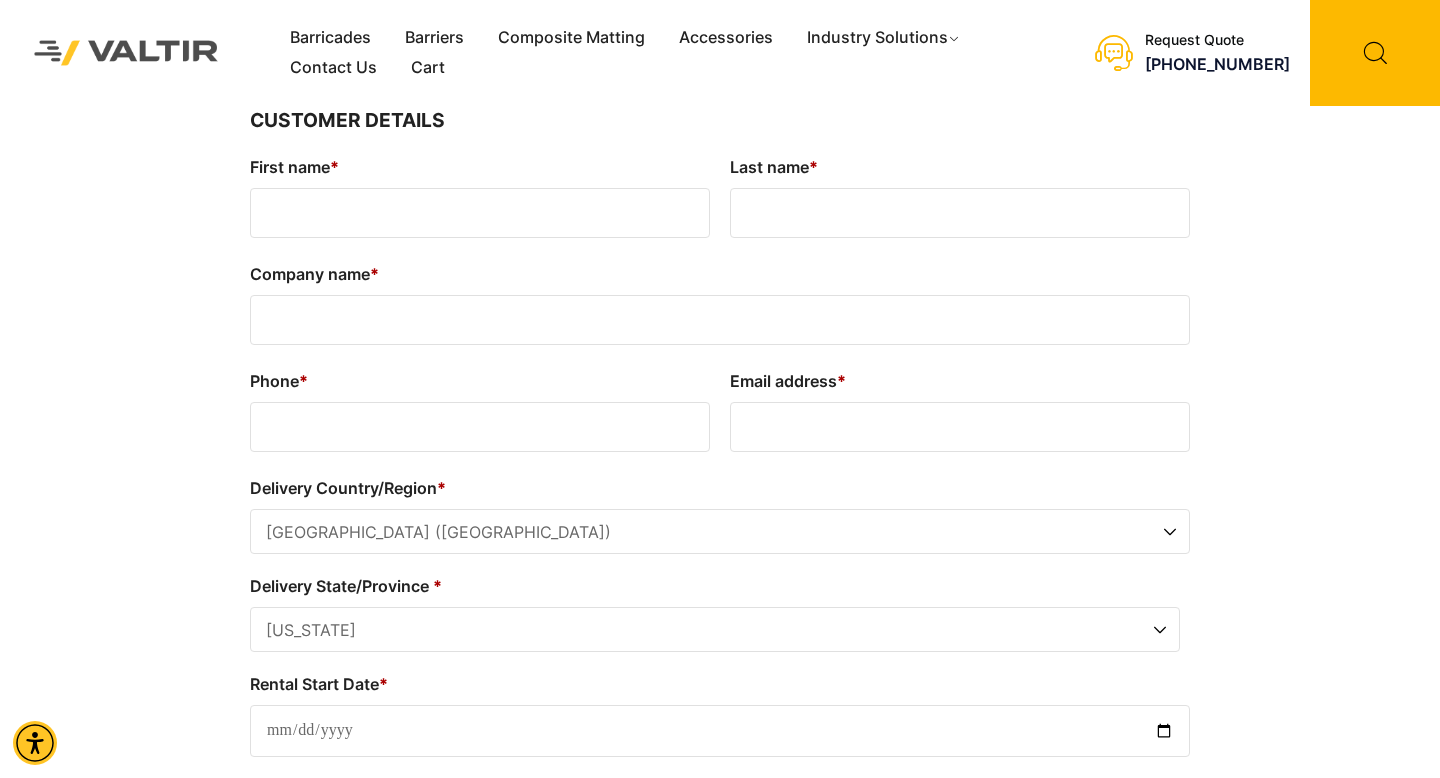 click on "First name  *" at bounding box center [480, 213] 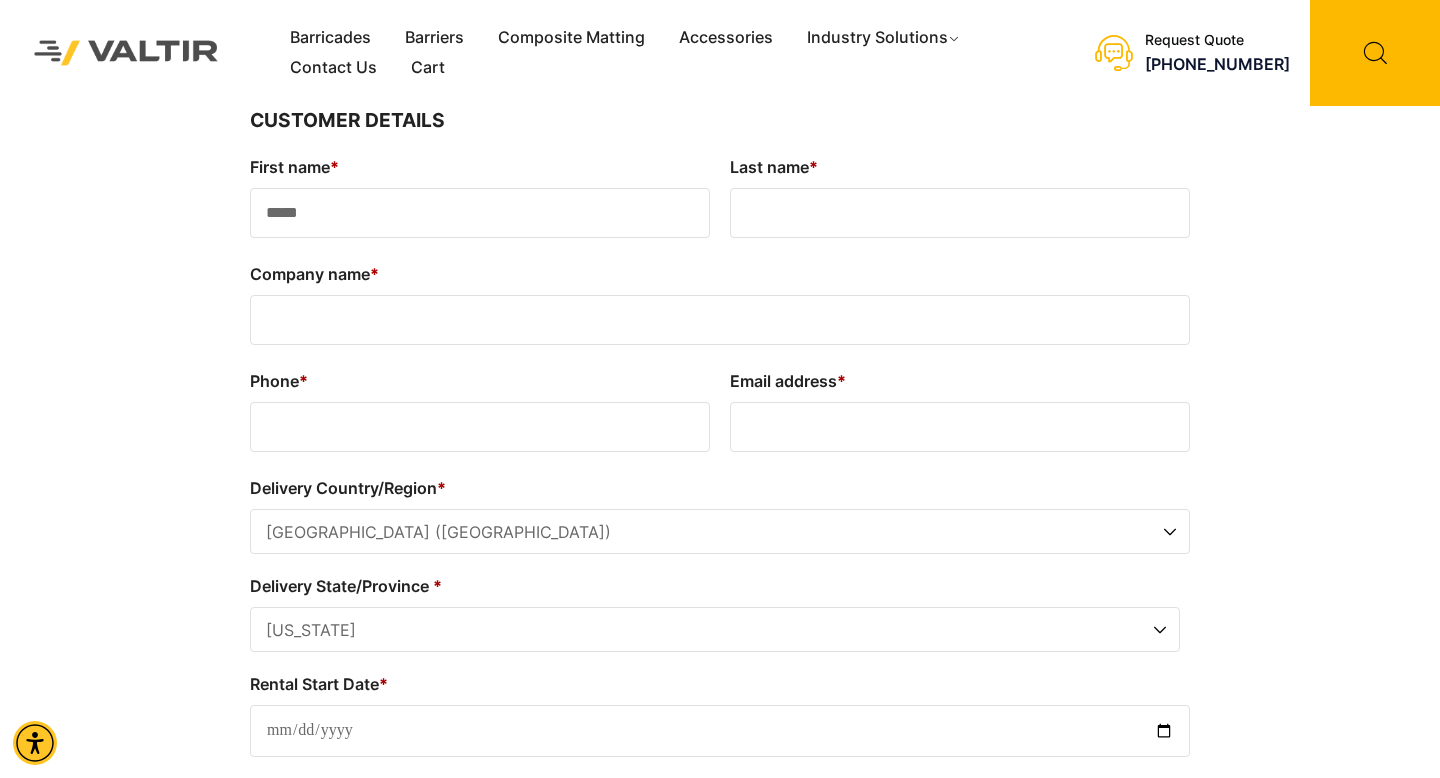 type on "*****" 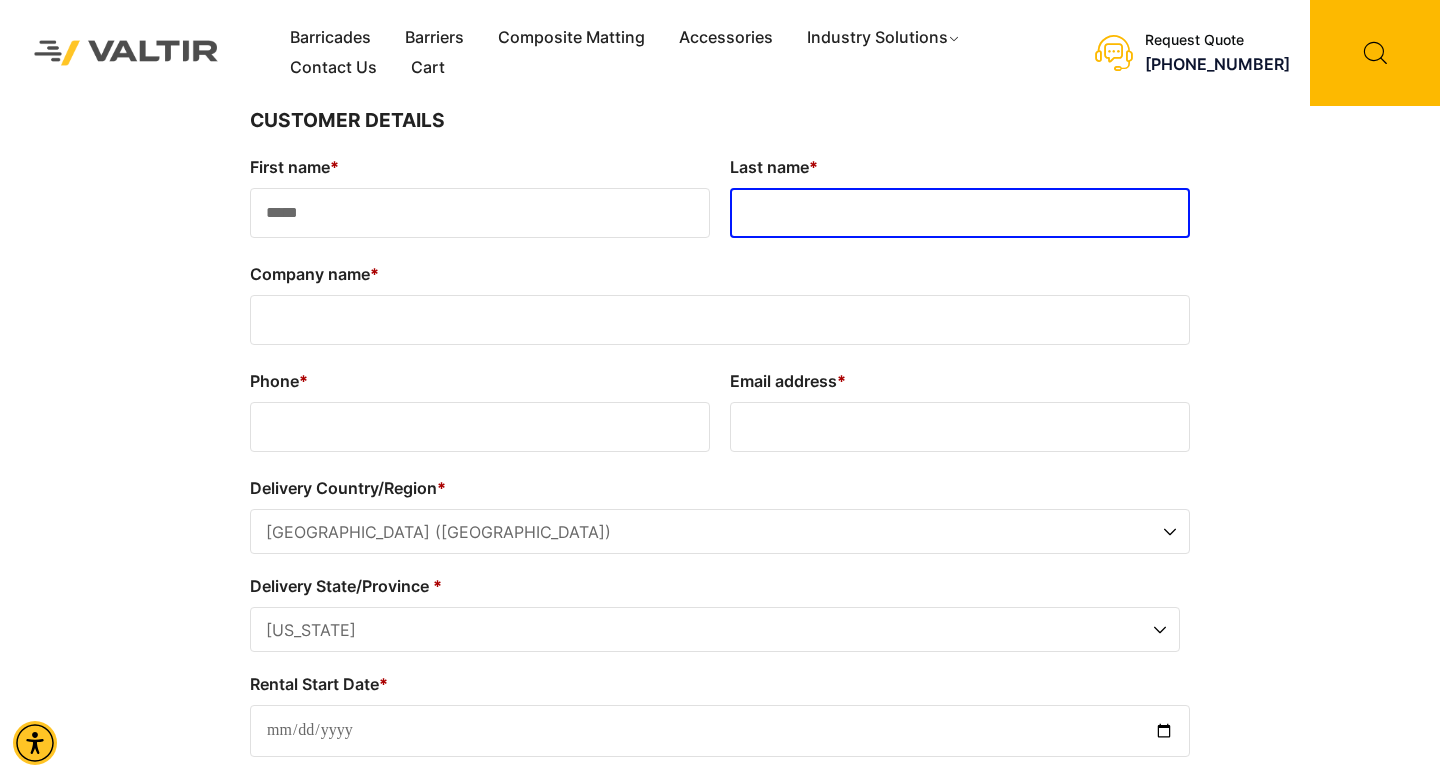 type on "*" 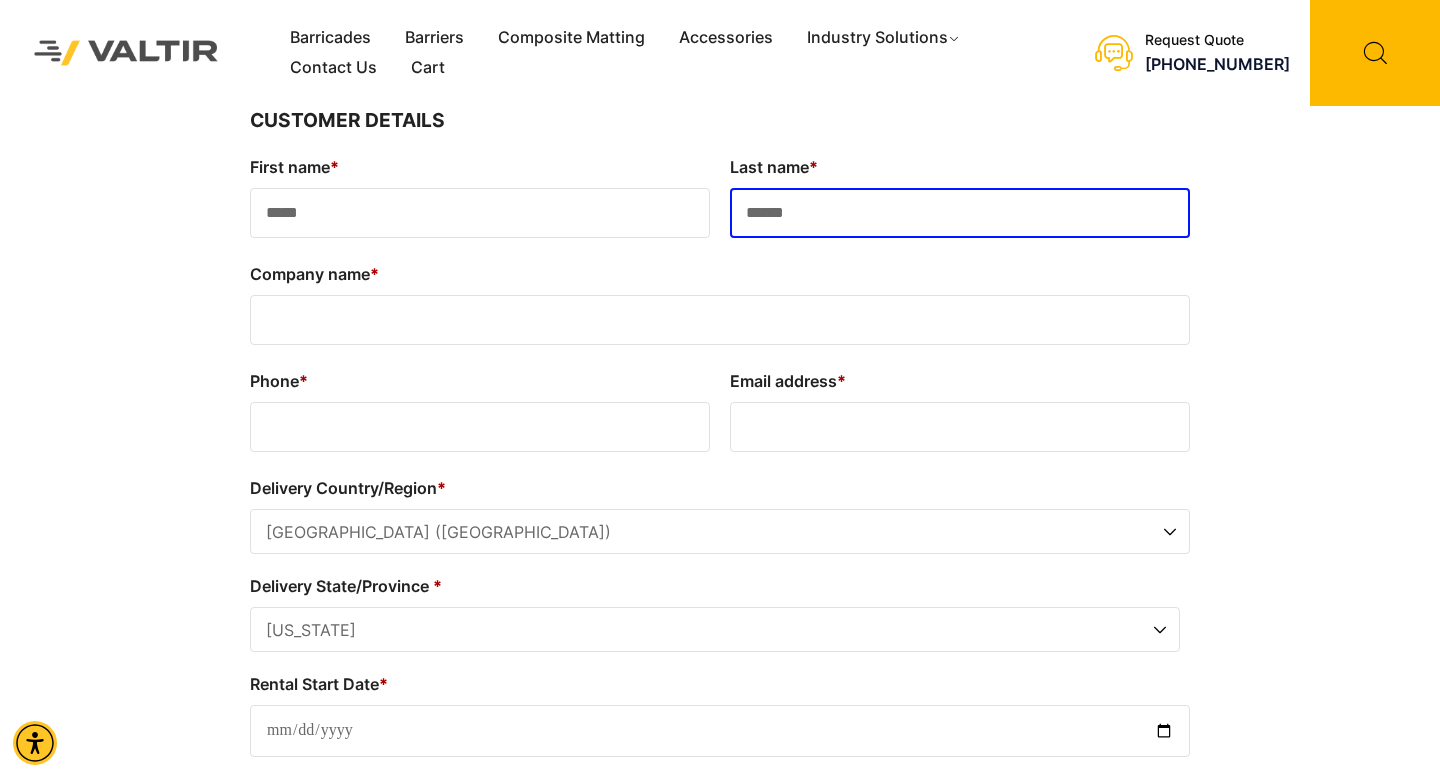 type on "******" 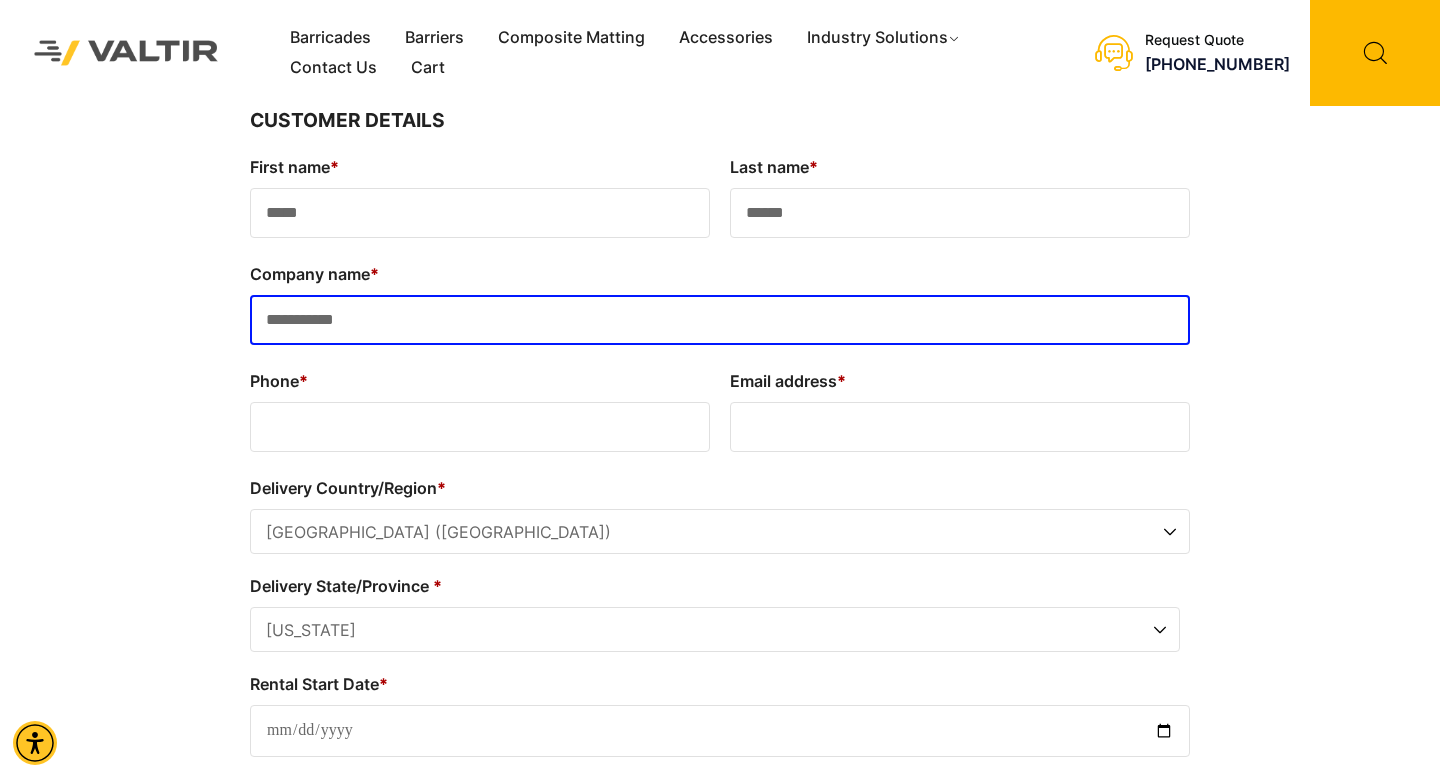 type on "**********" 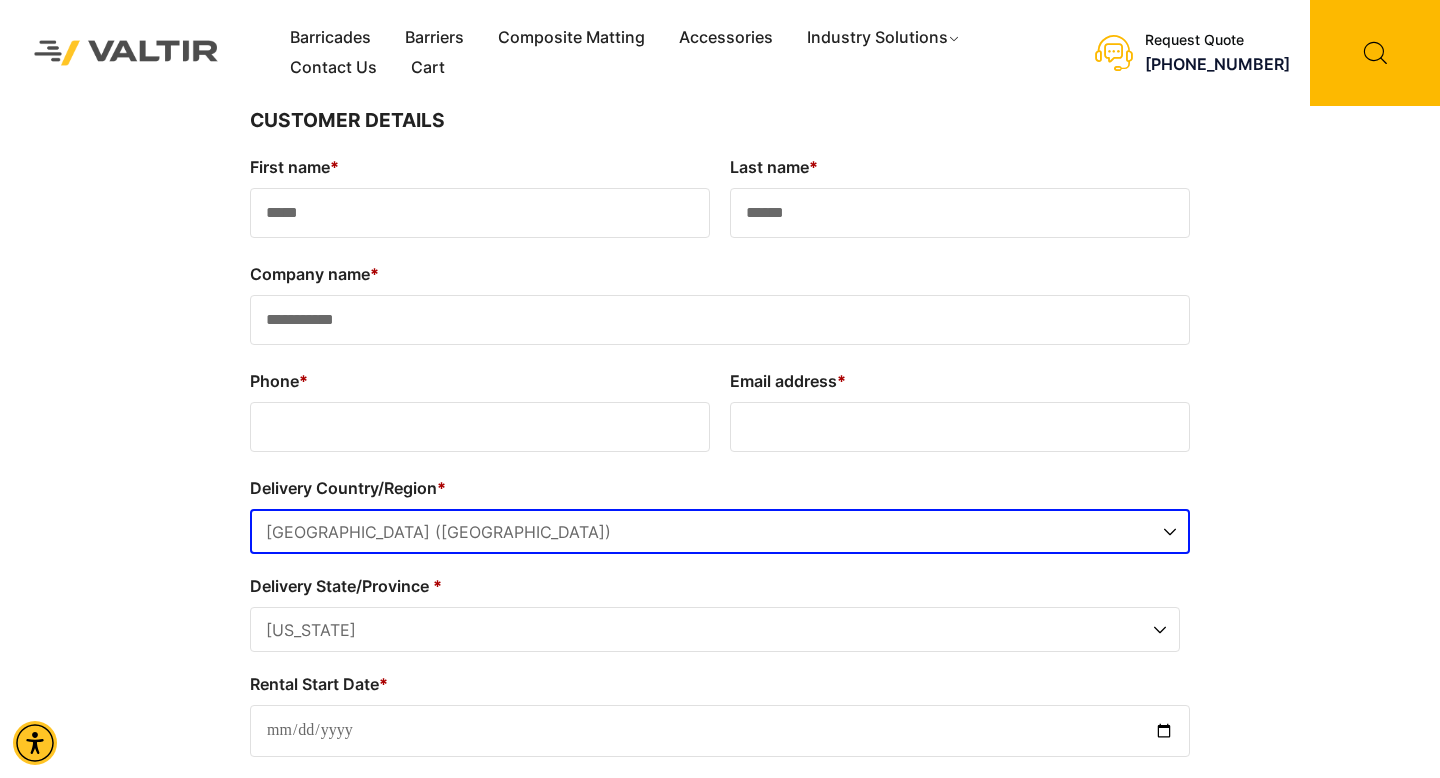 click on "Phone  *" at bounding box center [480, 427] 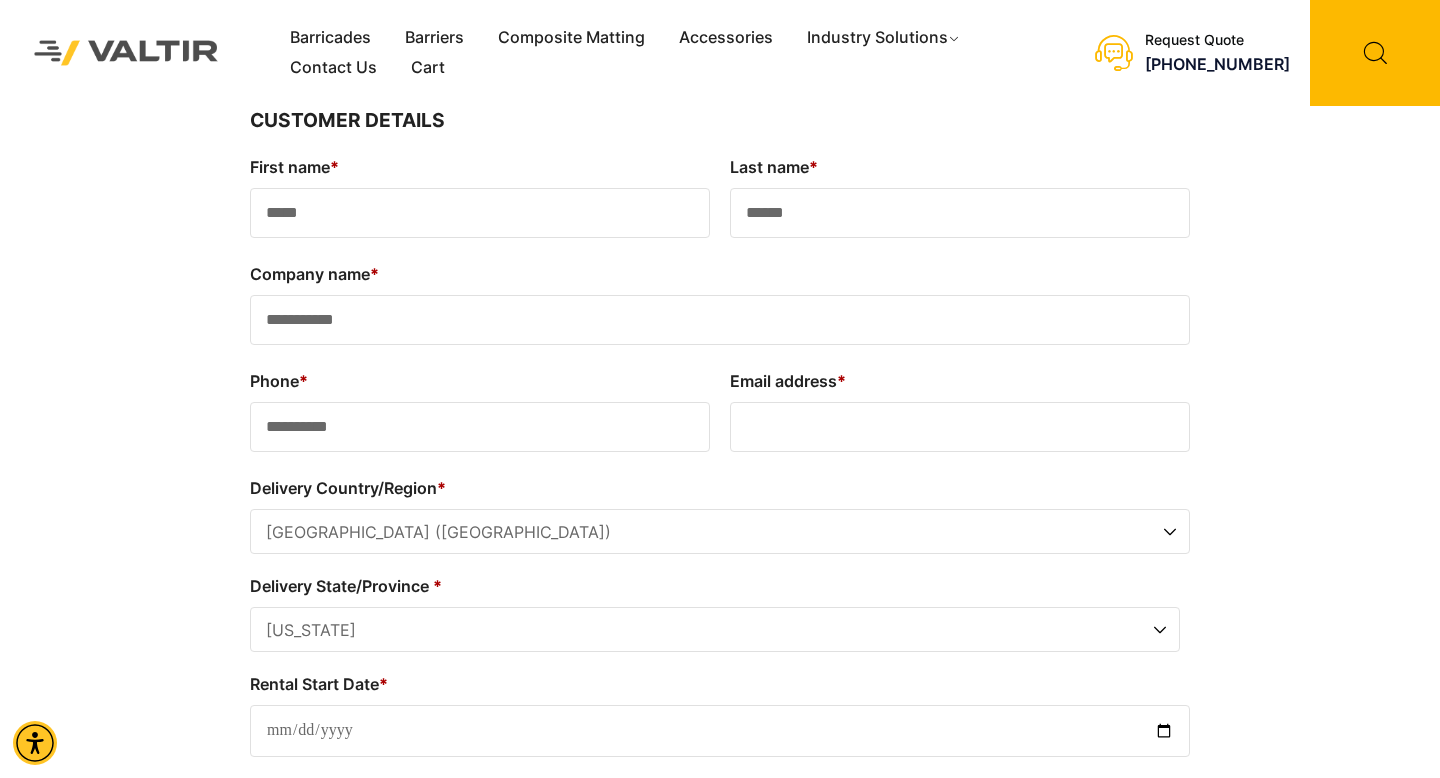 type on "**********" 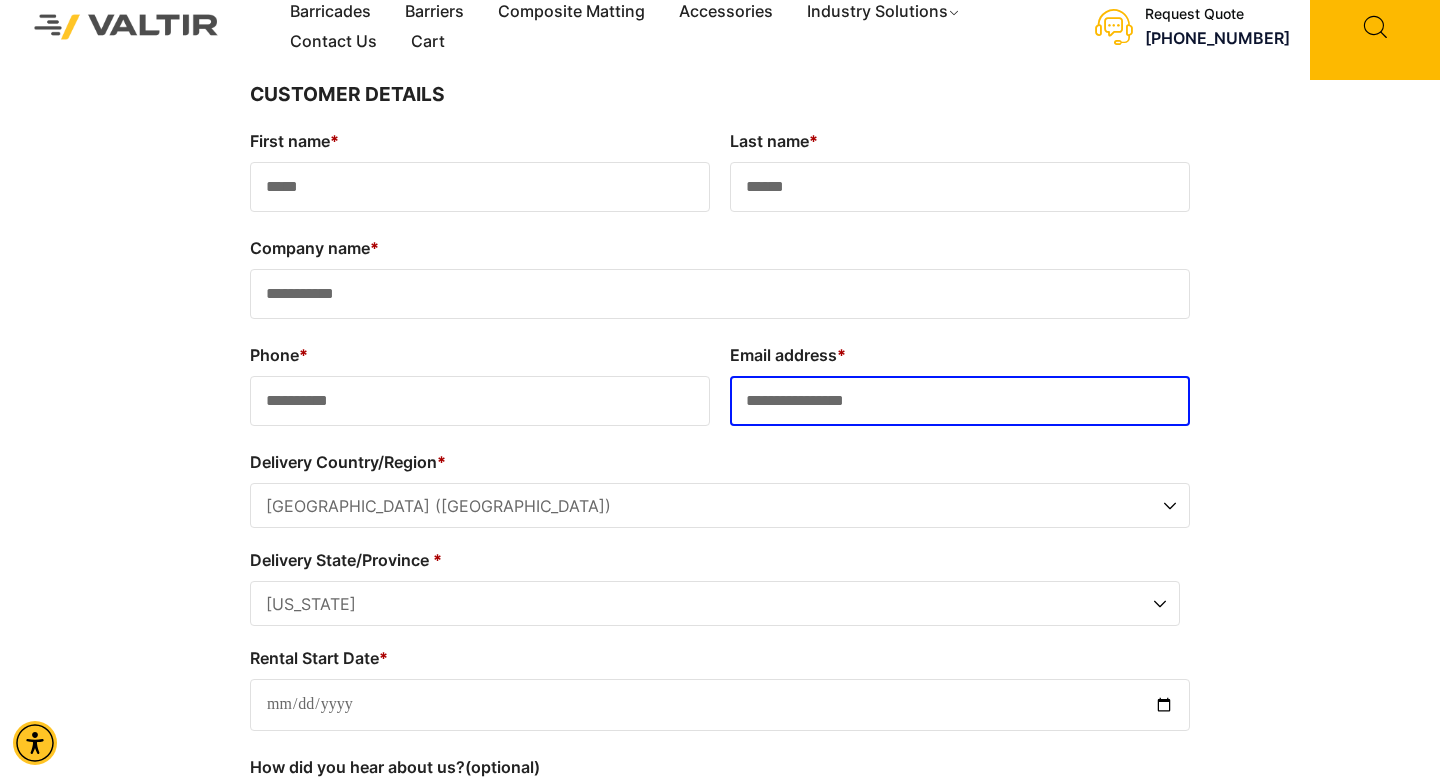 scroll, scrollTop: 44, scrollLeft: 0, axis: vertical 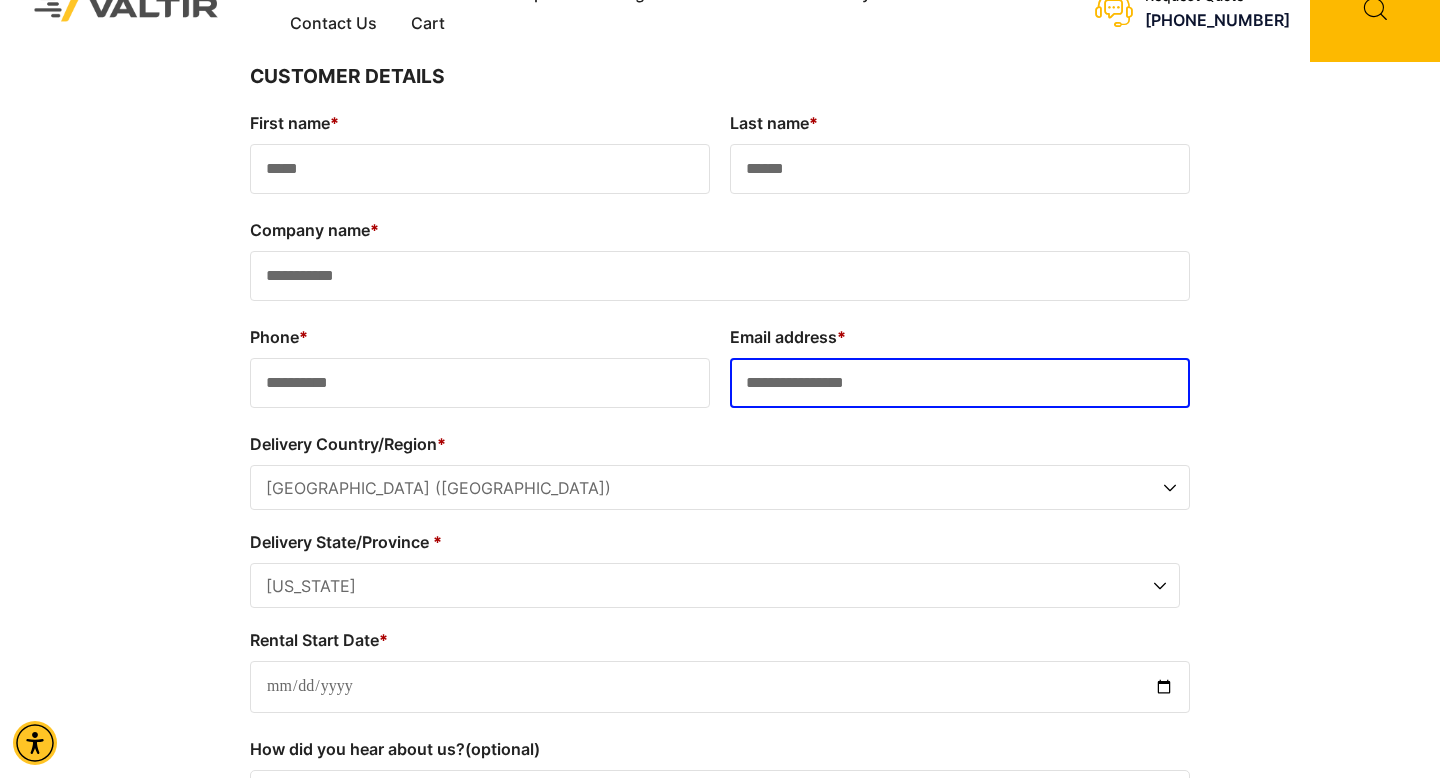 type on "**********" 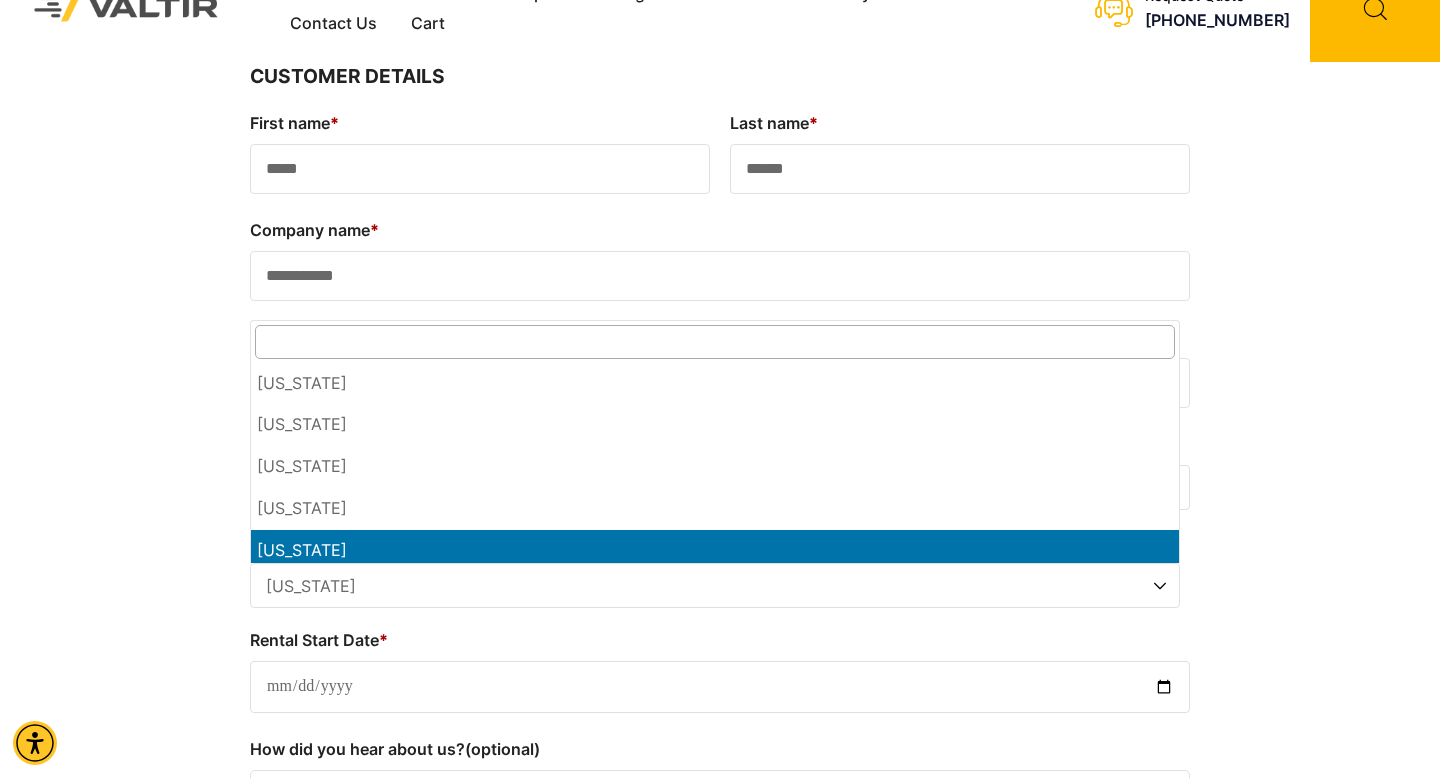 click on "California" at bounding box center [715, 586] 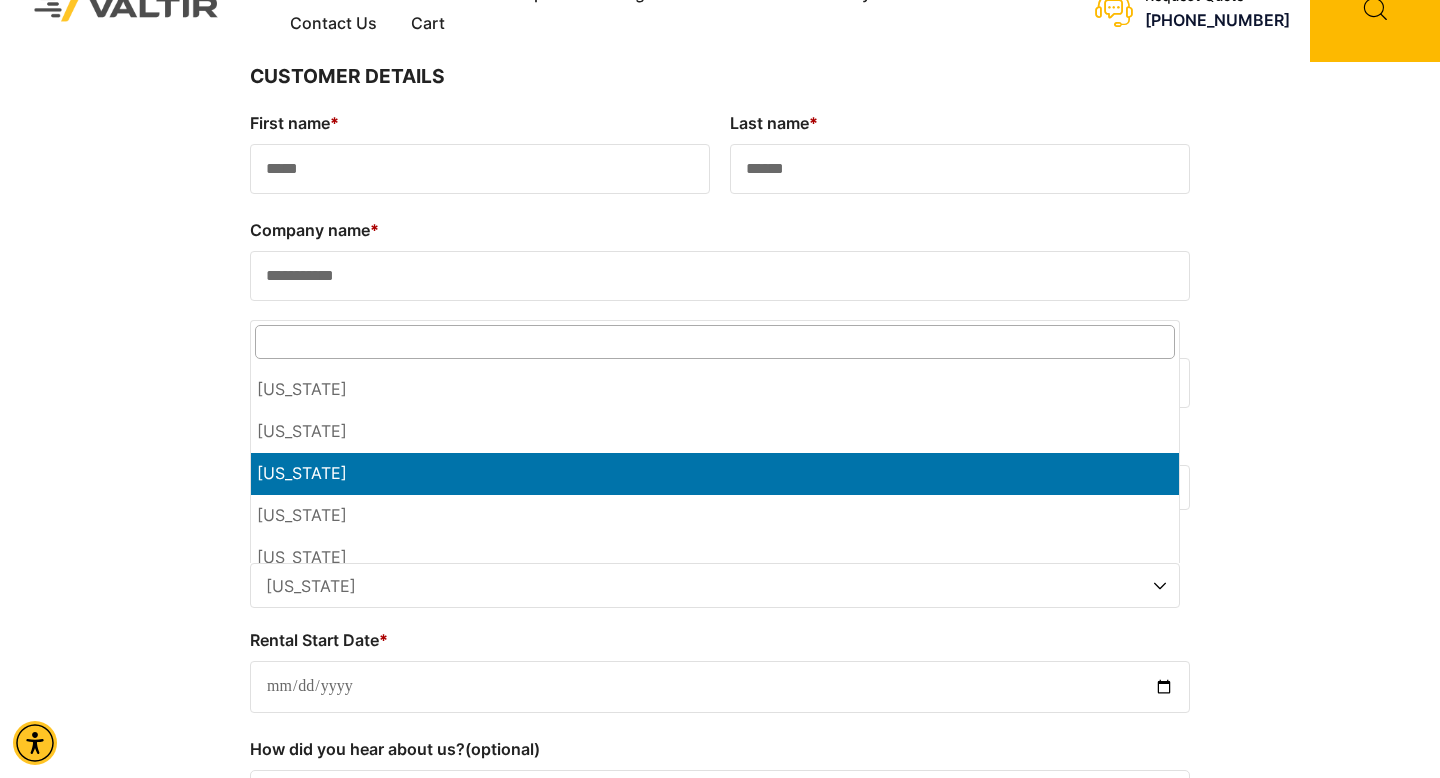 scroll, scrollTop: 578, scrollLeft: 0, axis: vertical 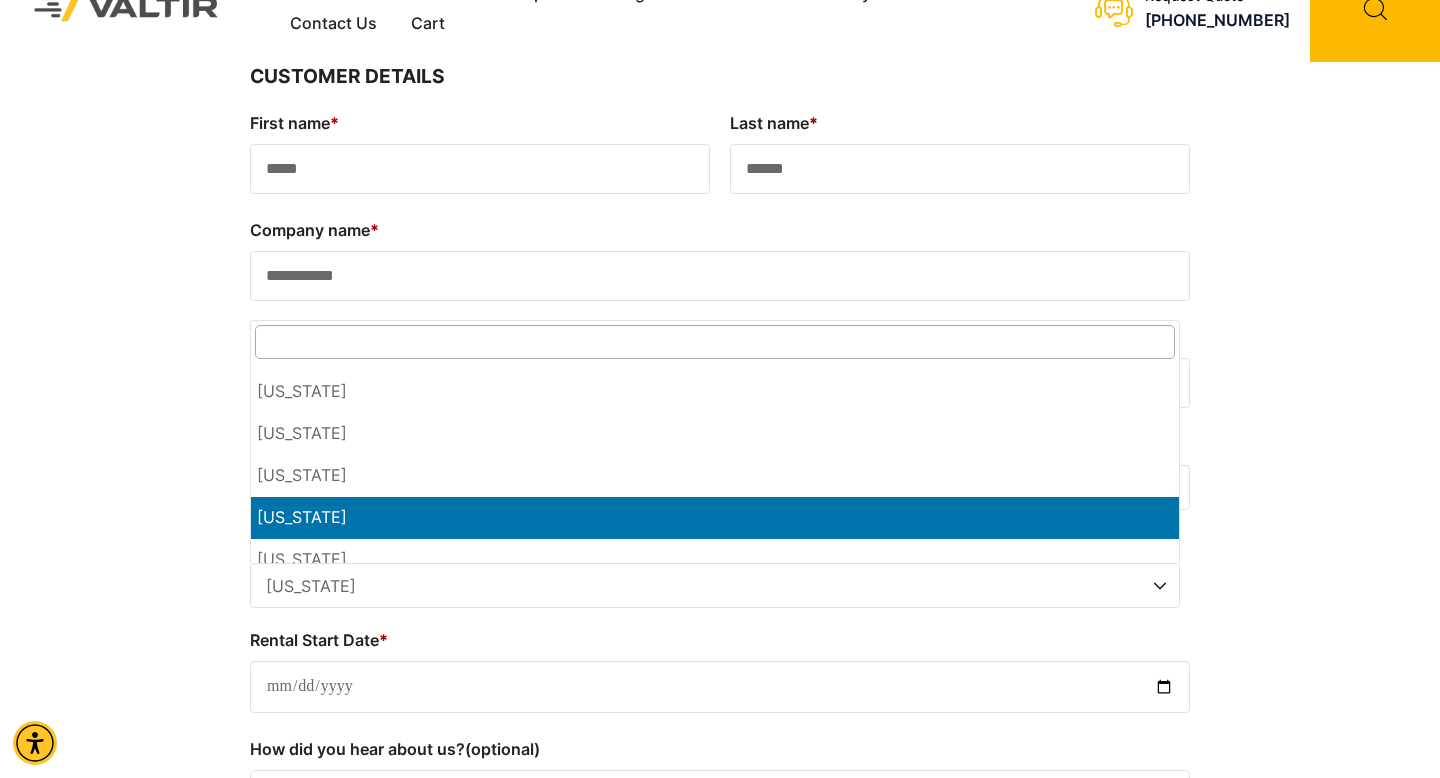 select on "**" 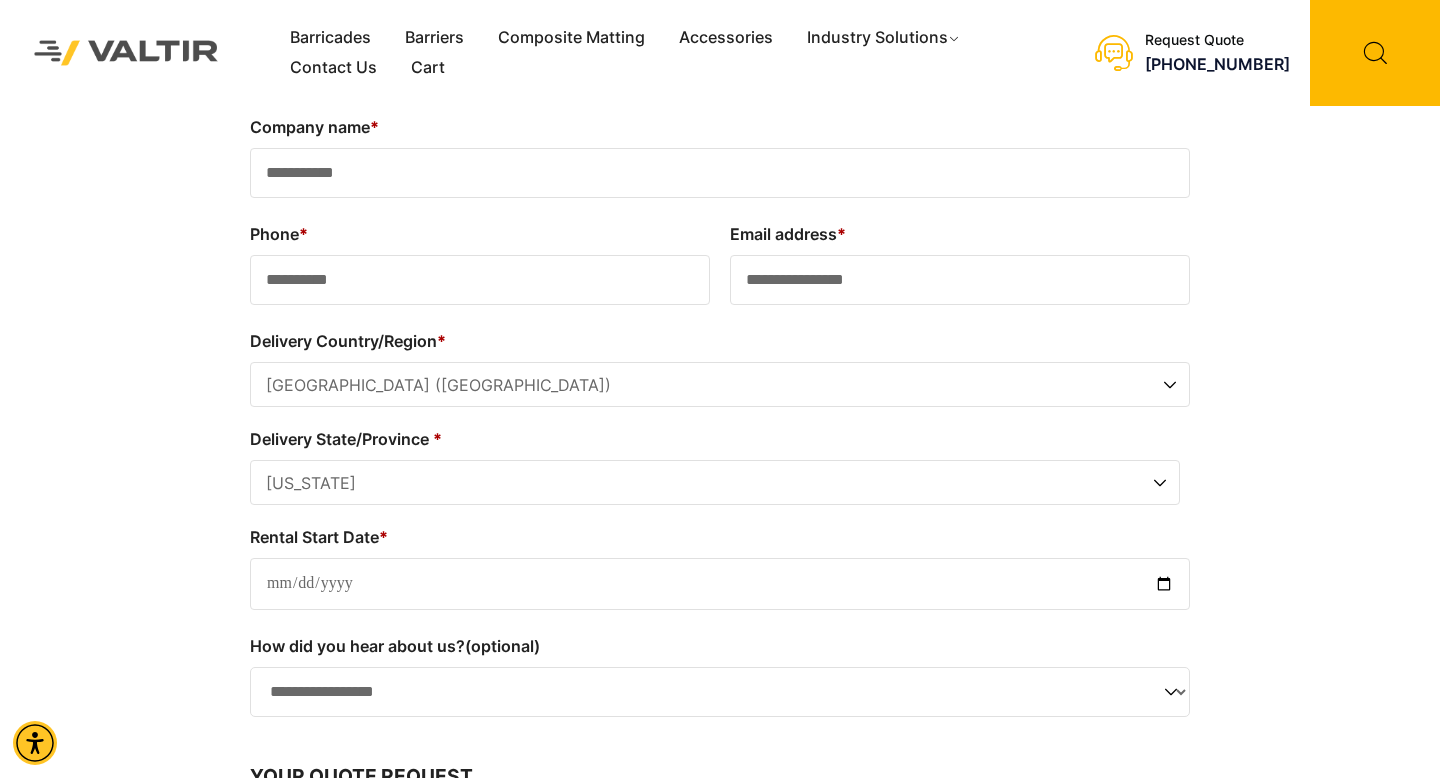 scroll, scrollTop: 172, scrollLeft: 0, axis: vertical 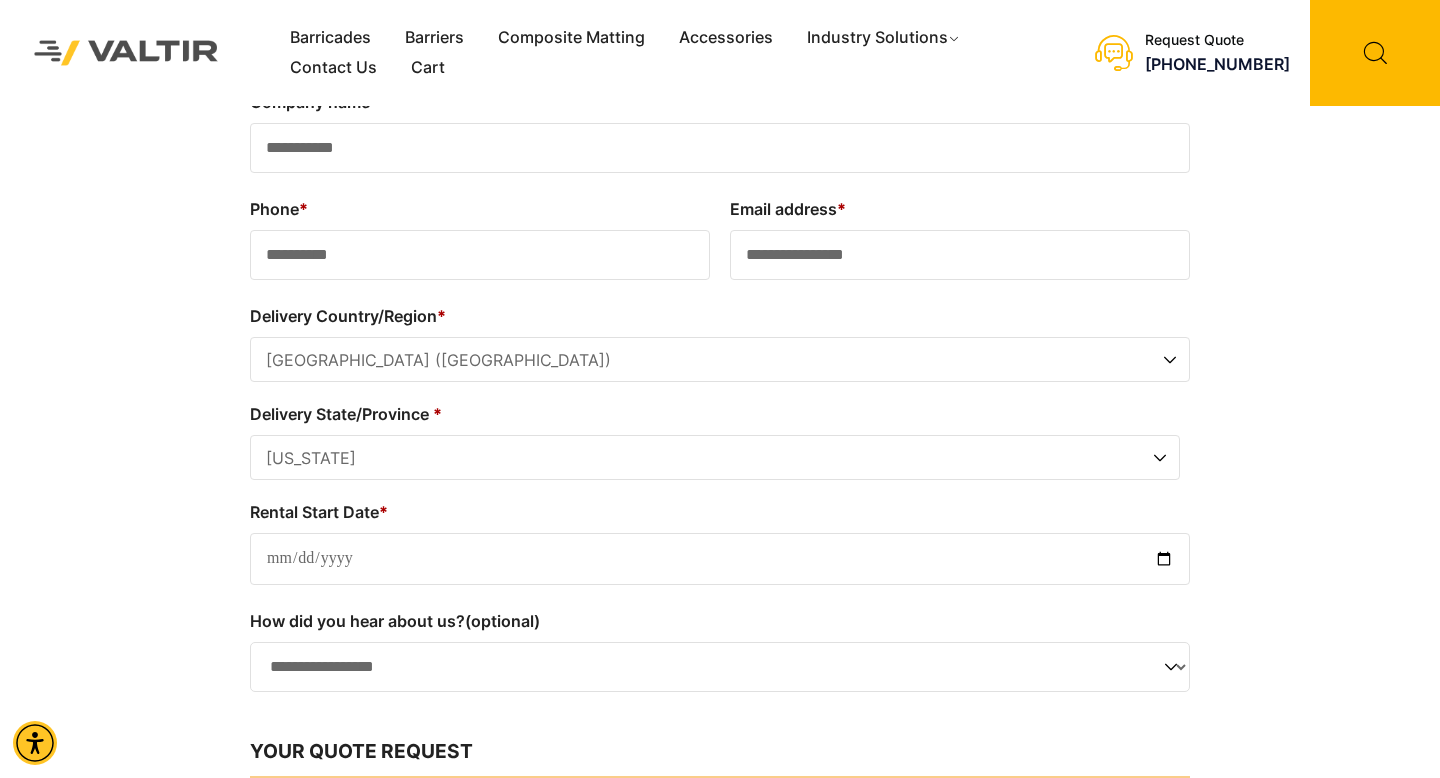 click on "Rental Start Date  *" at bounding box center (720, 559) 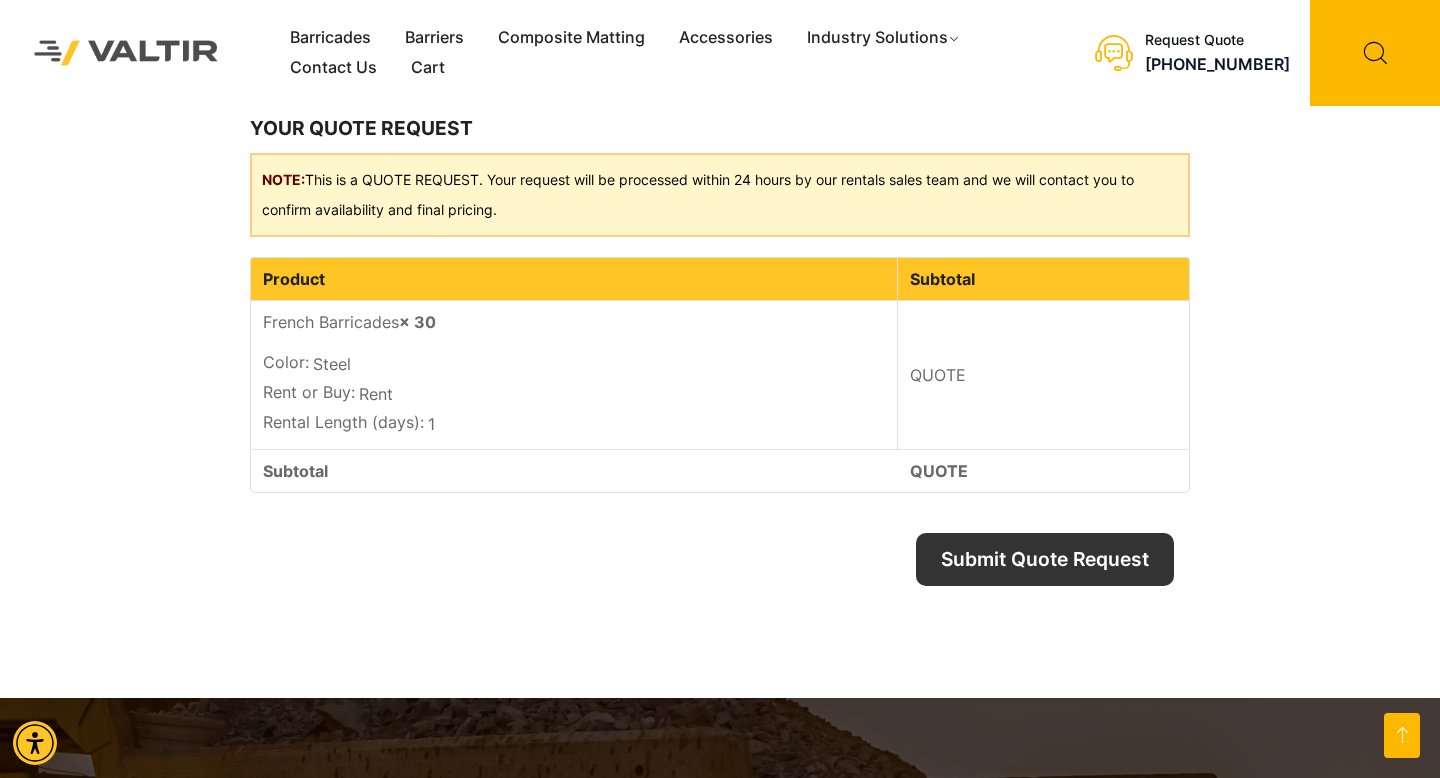 scroll, scrollTop: 798, scrollLeft: 0, axis: vertical 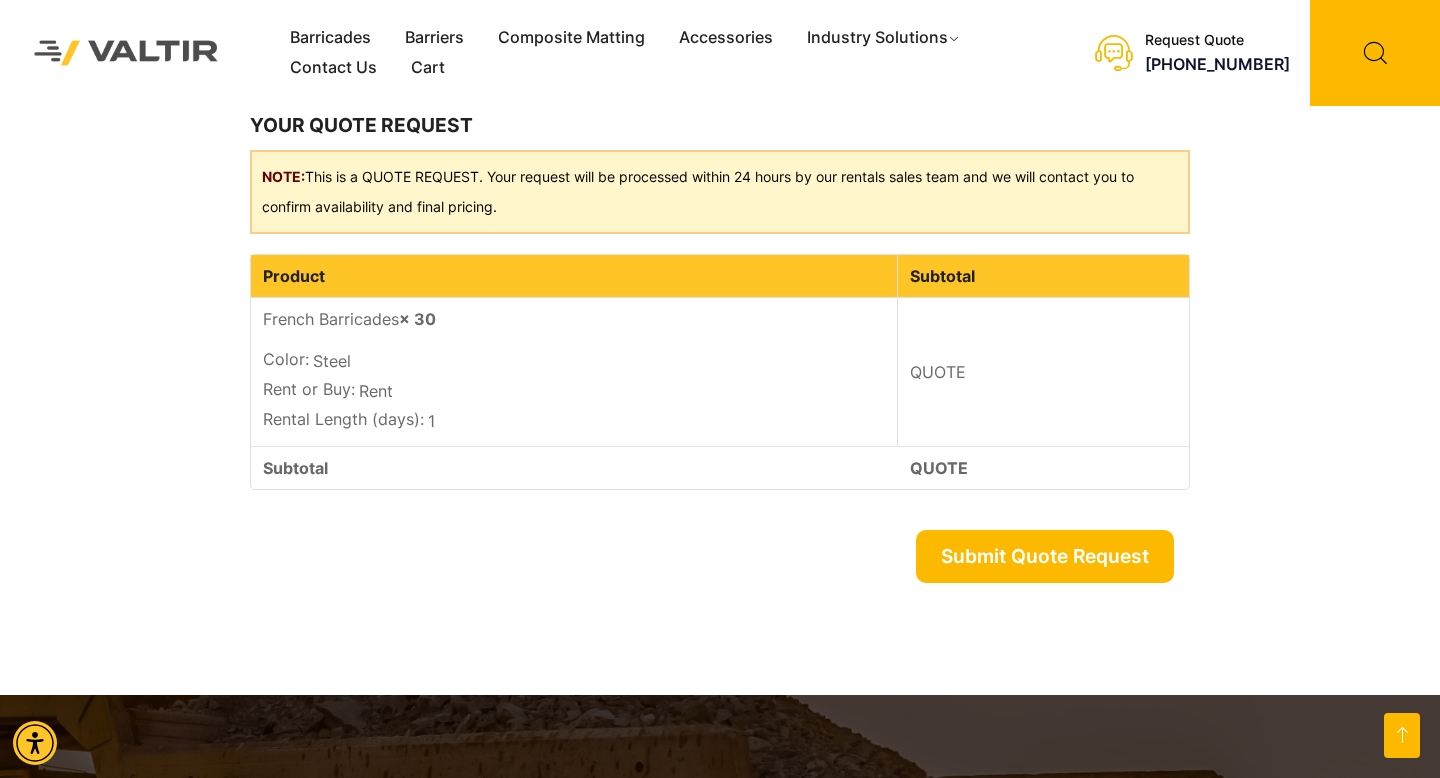 click on "Submit Quote Request" at bounding box center (1045, 556) 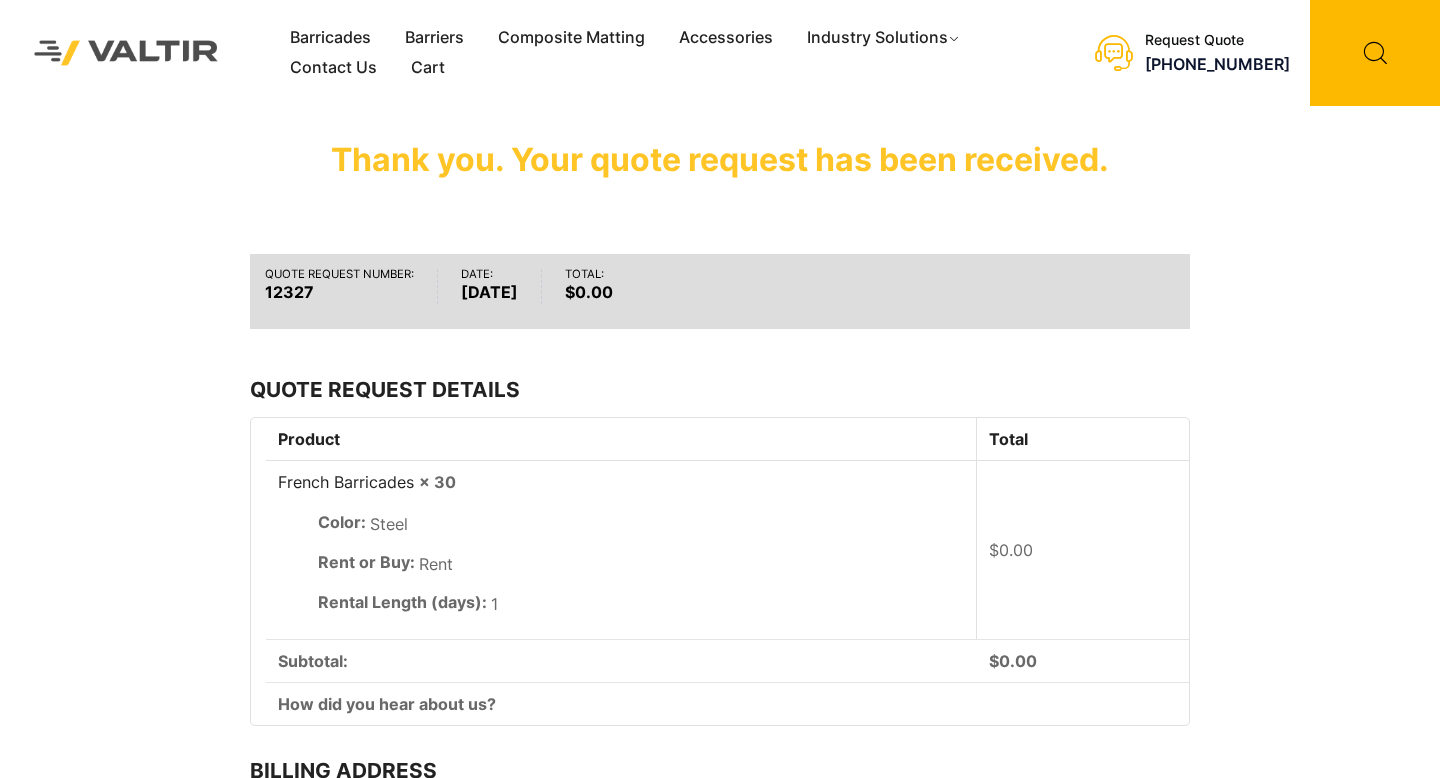 scroll, scrollTop: 0, scrollLeft: 0, axis: both 